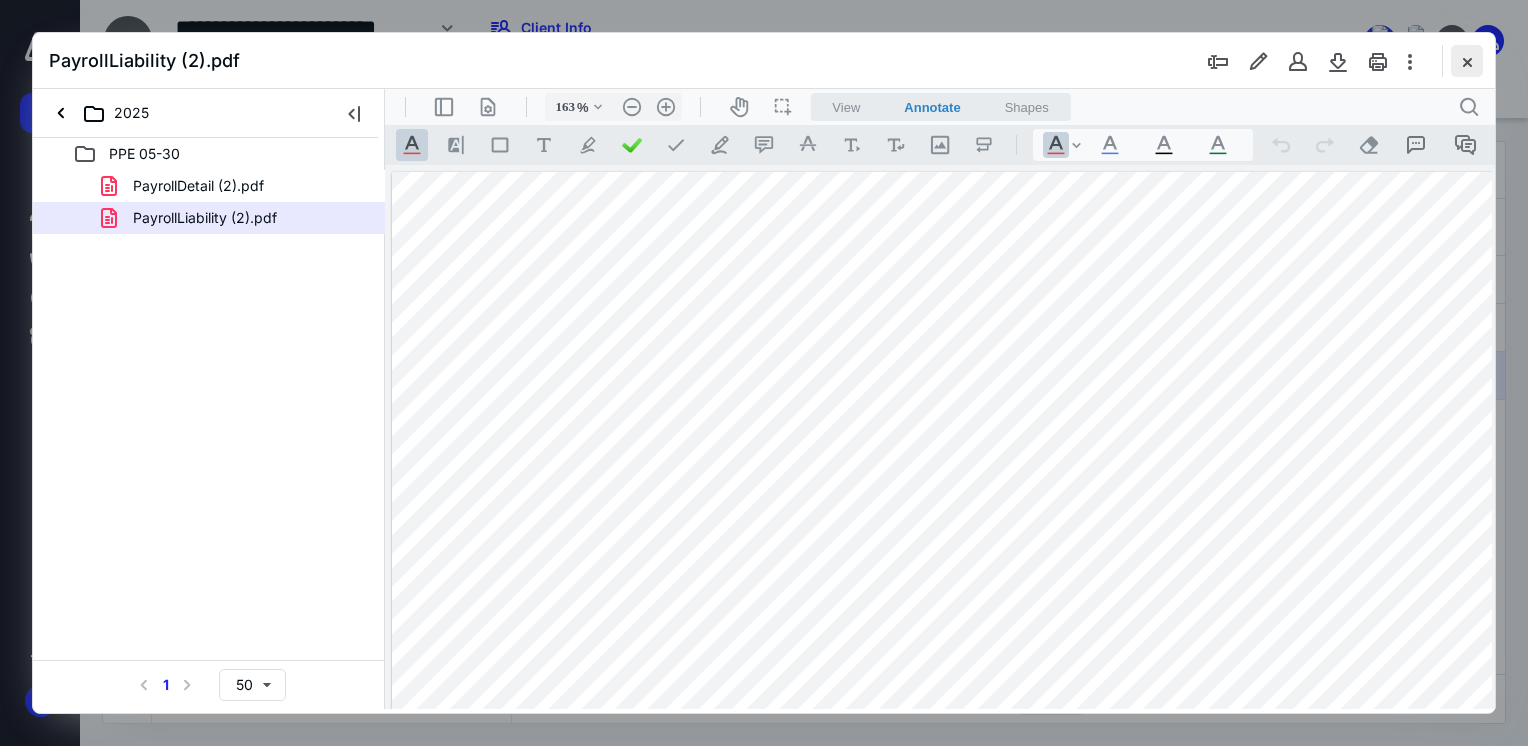 scroll, scrollTop: 0, scrollLeft: 0, axis: both 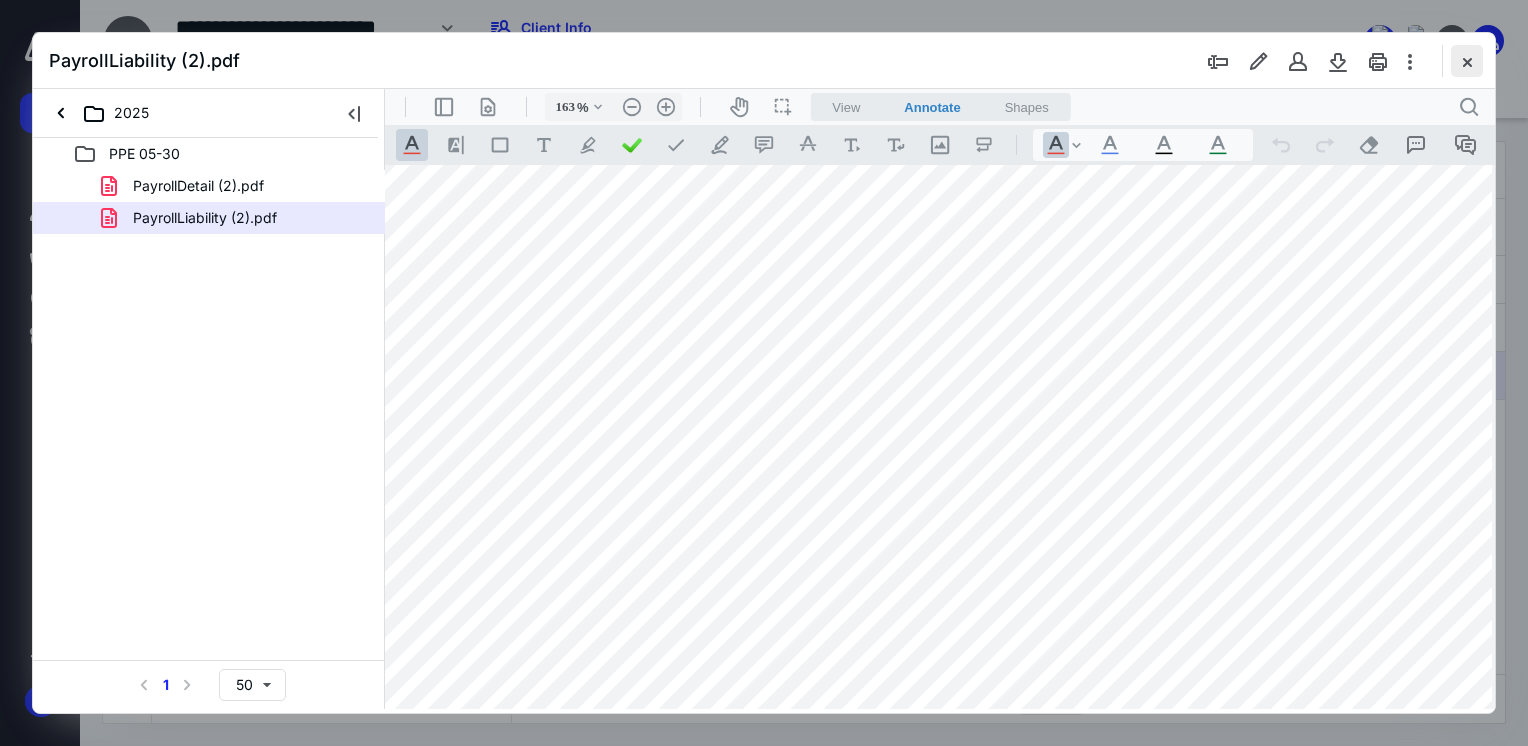 click at bounding box center (1467, 61) 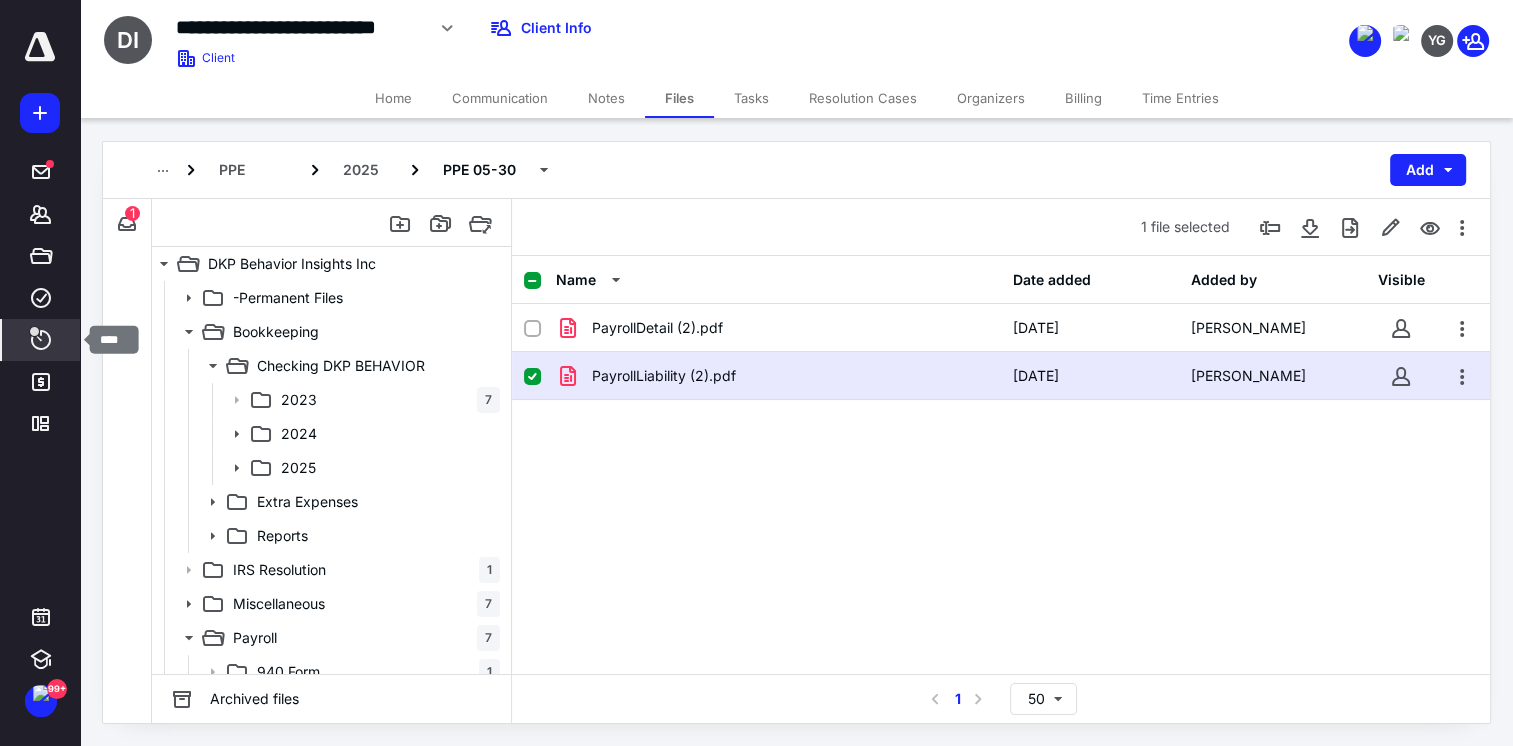 click 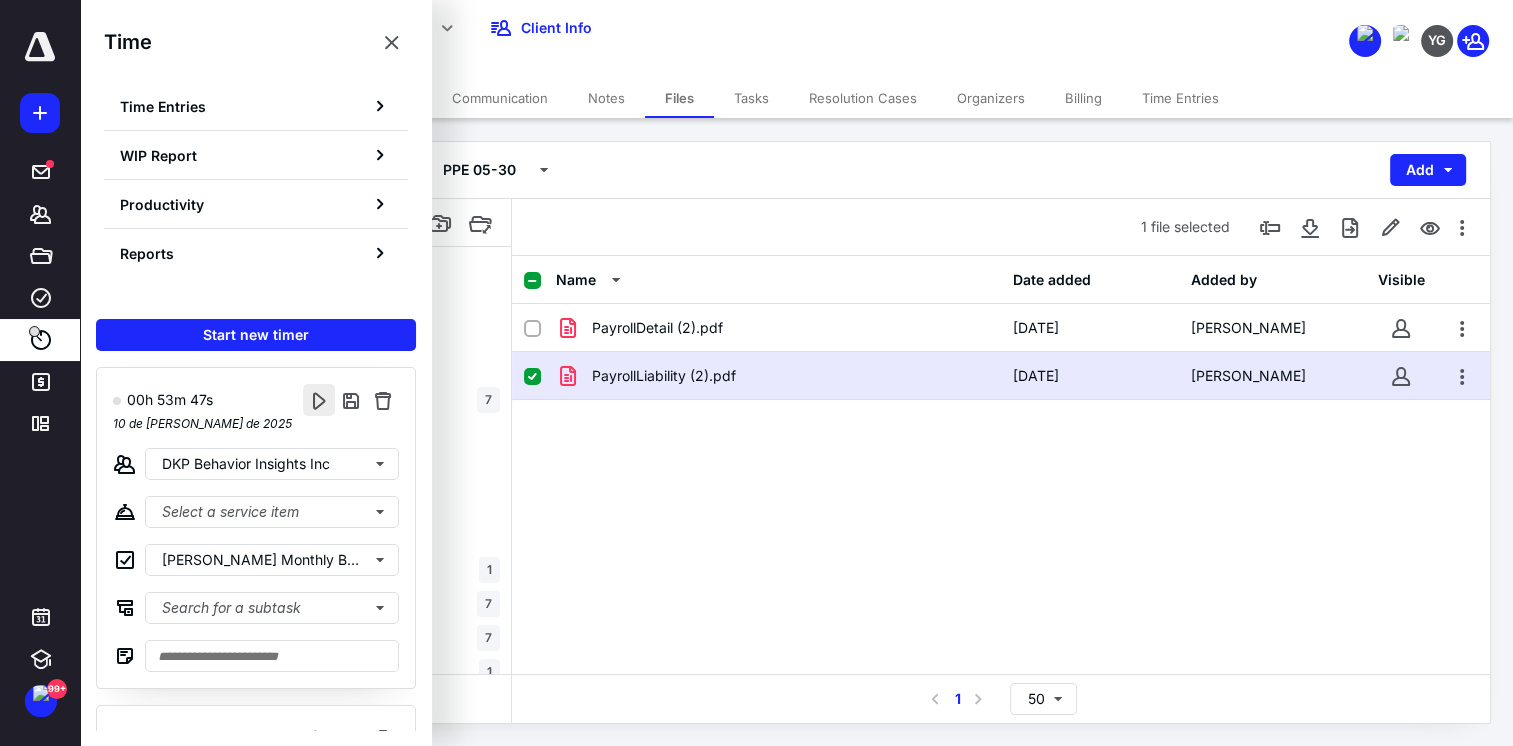 click at bounding box center [319, 400] 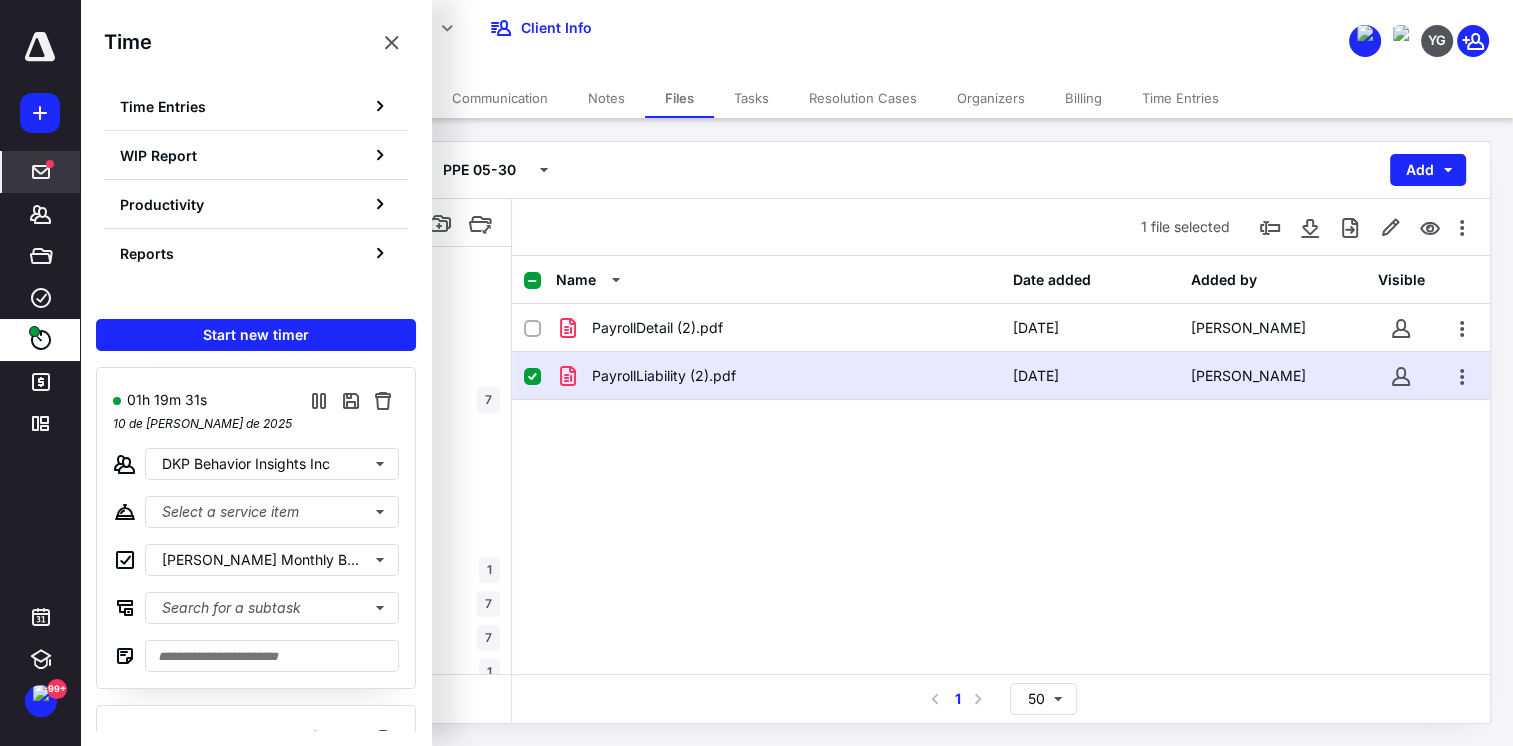 click 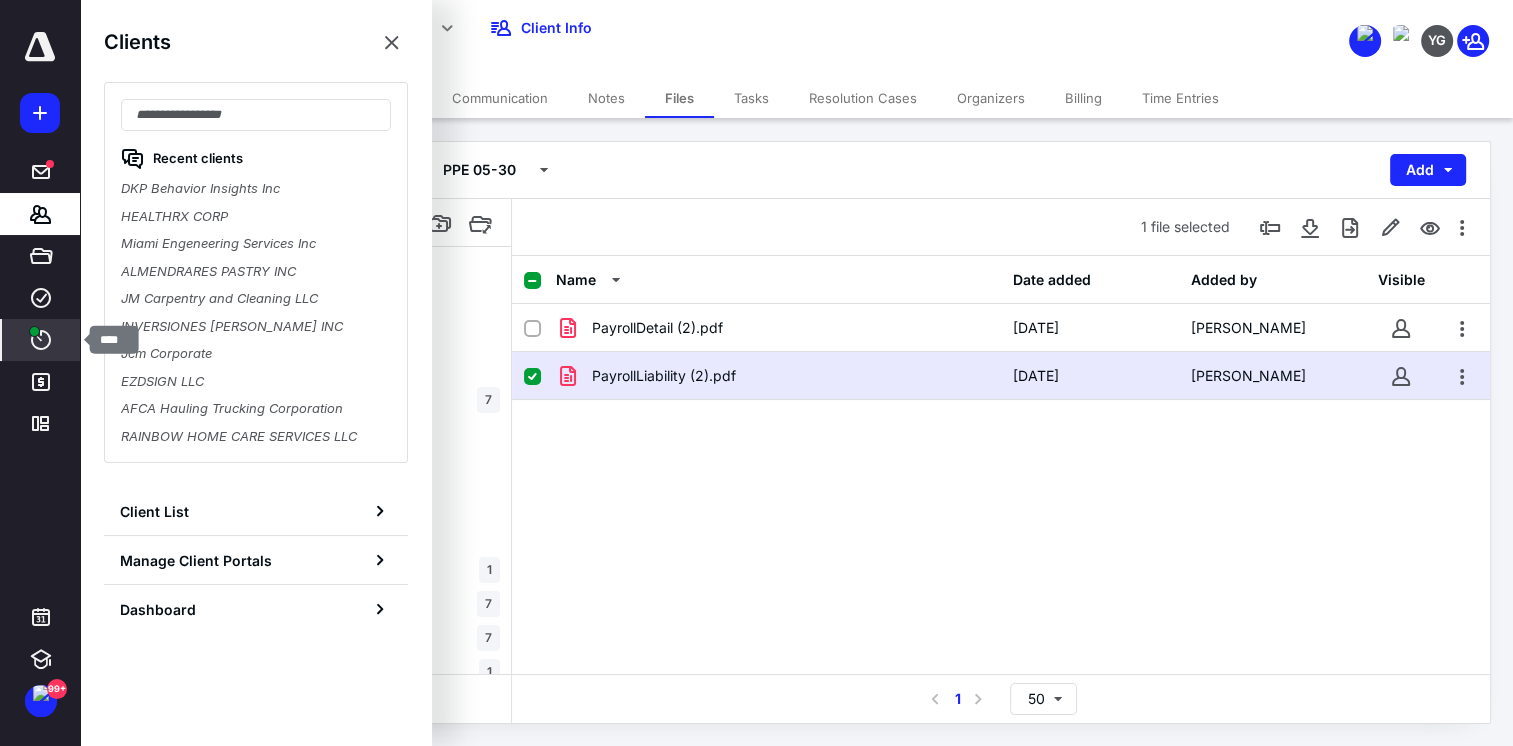 click 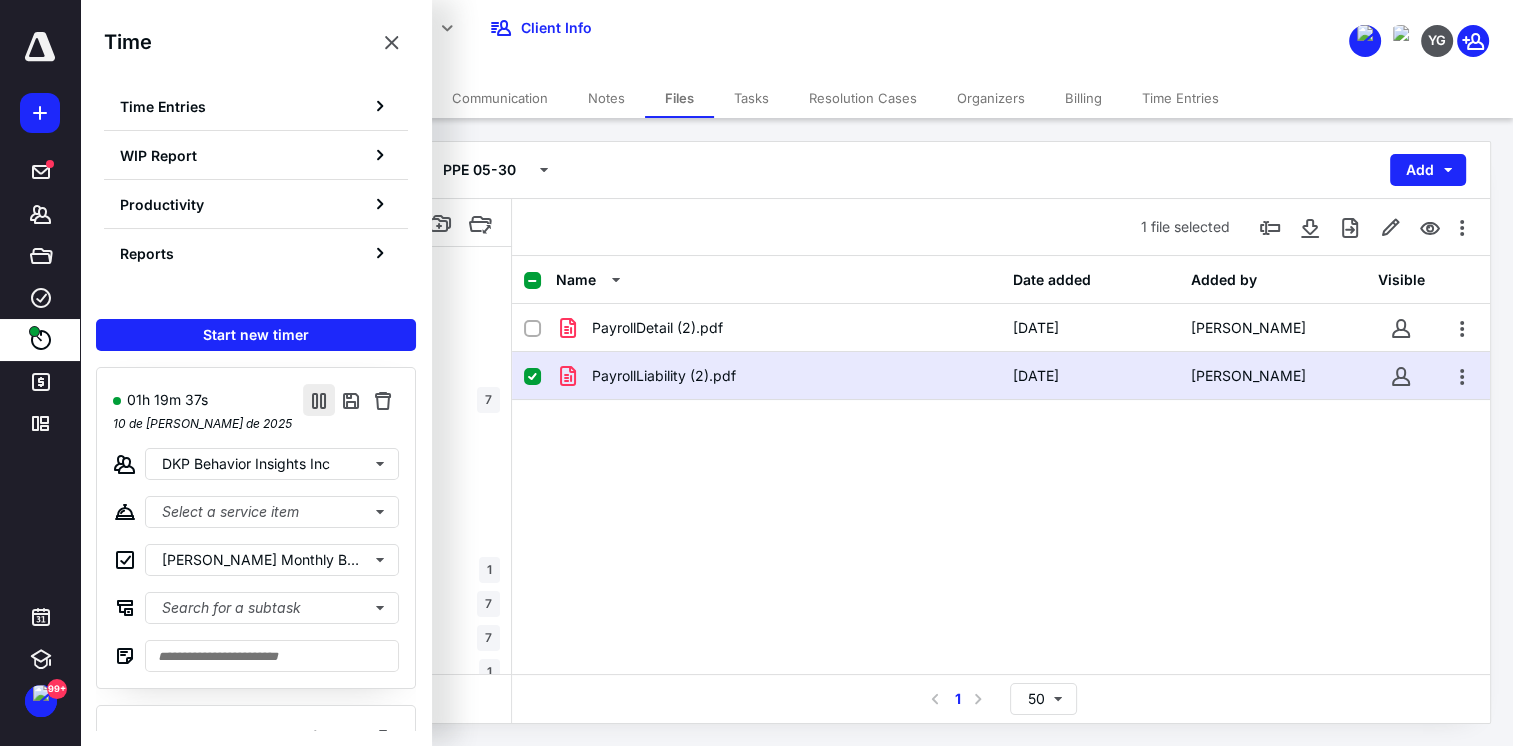 click at bounding box center [319, 400] 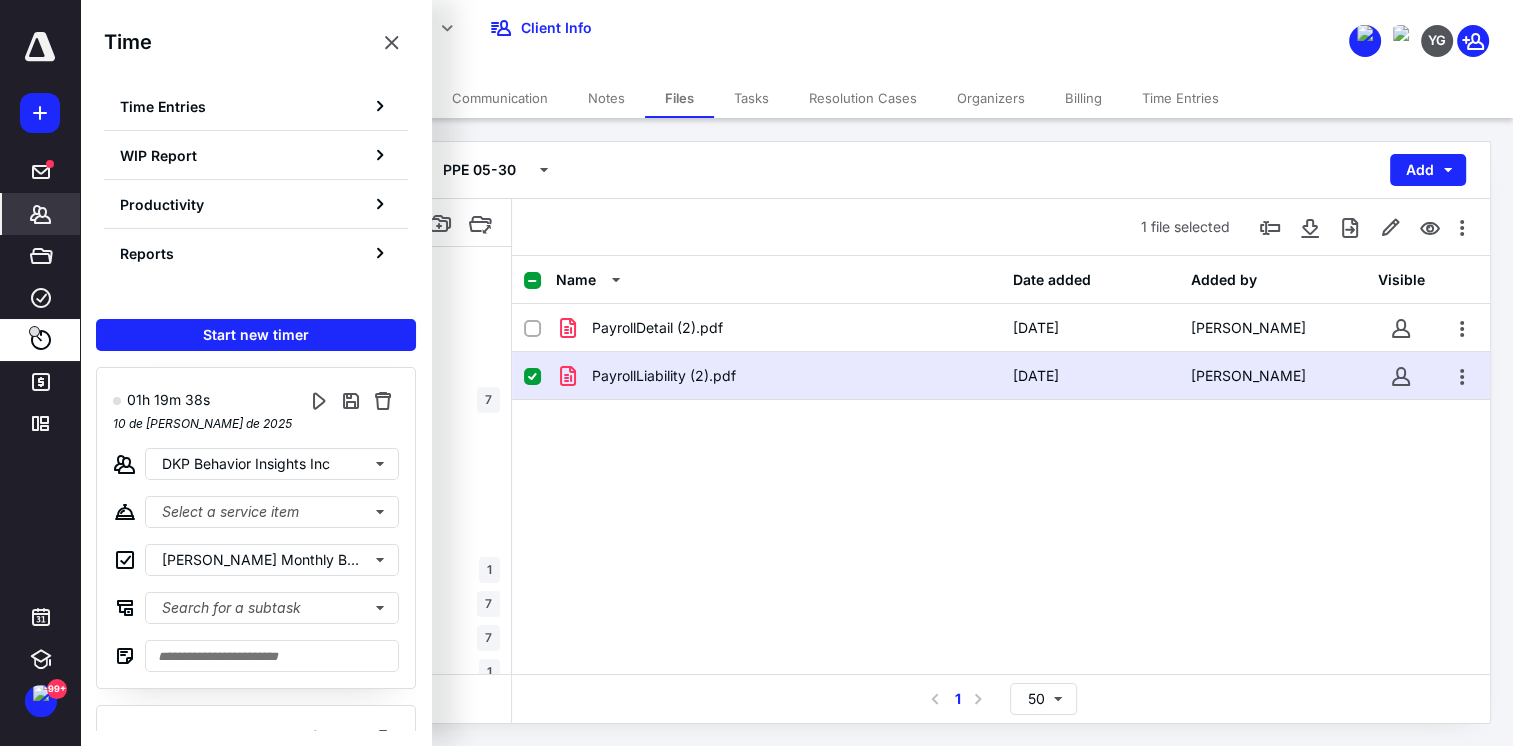 click on "Clients" at bounding box center [41, 214] 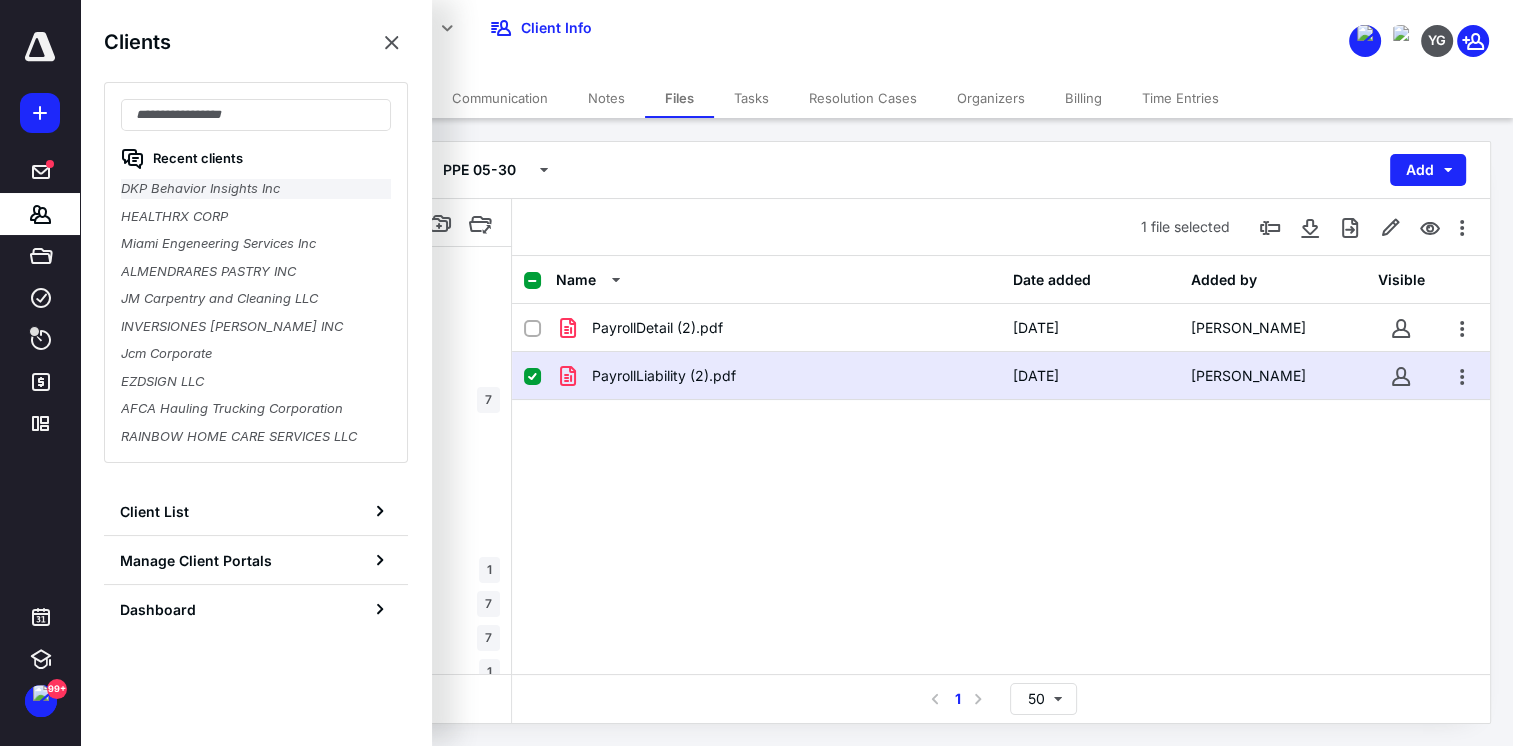 click on "DKP Behavior Insights Inc" at bounding box center (256, 189) 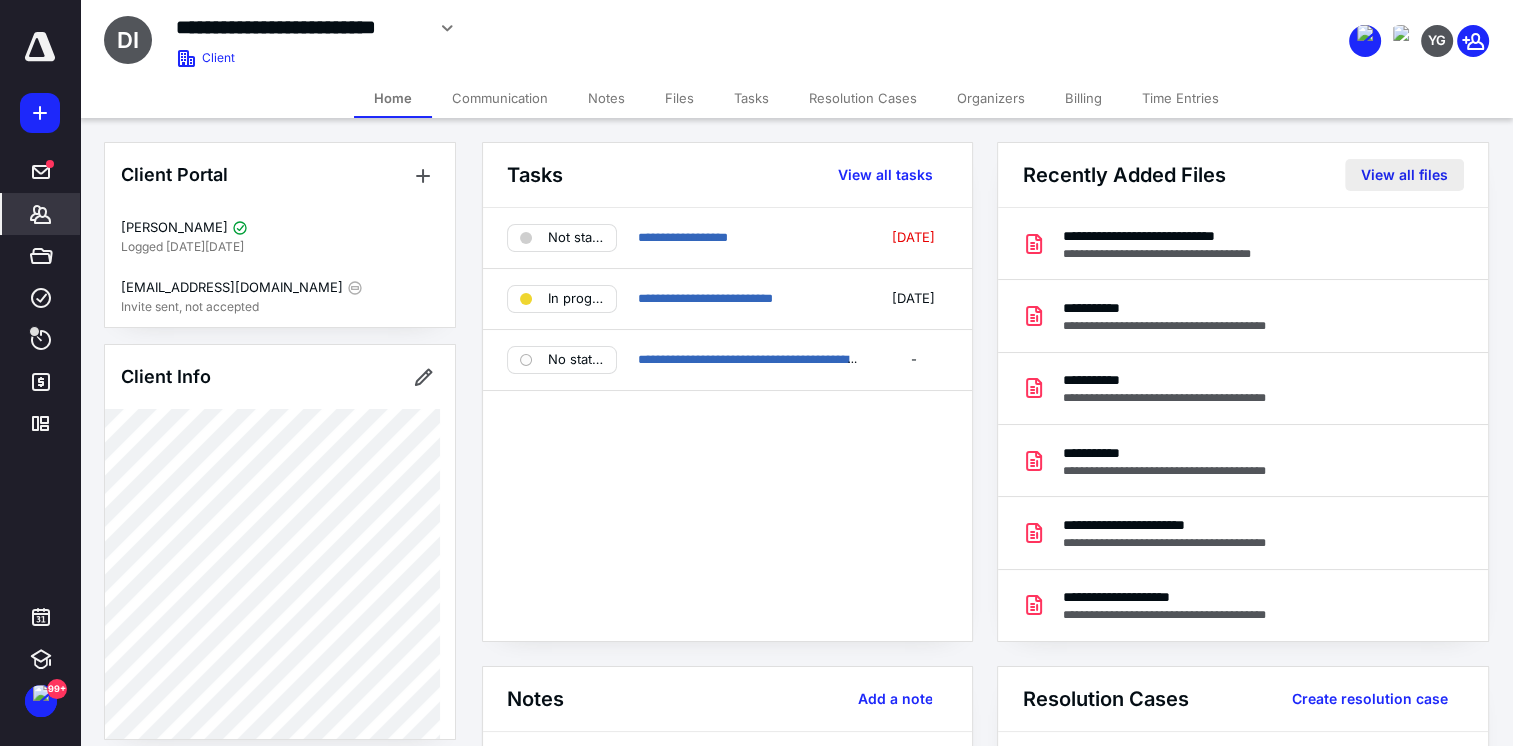 click on "View all files" at bounding box center (1404, 175) 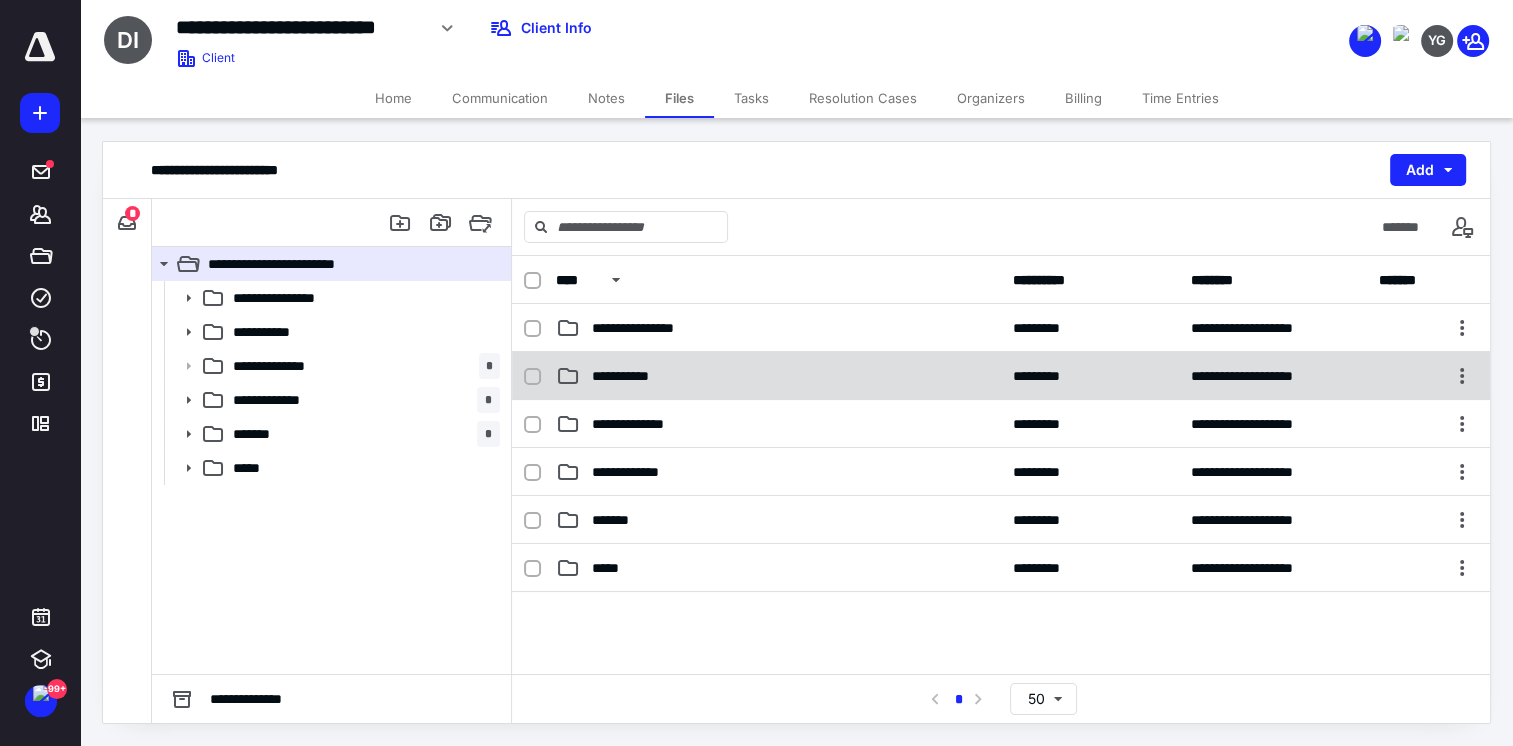 click 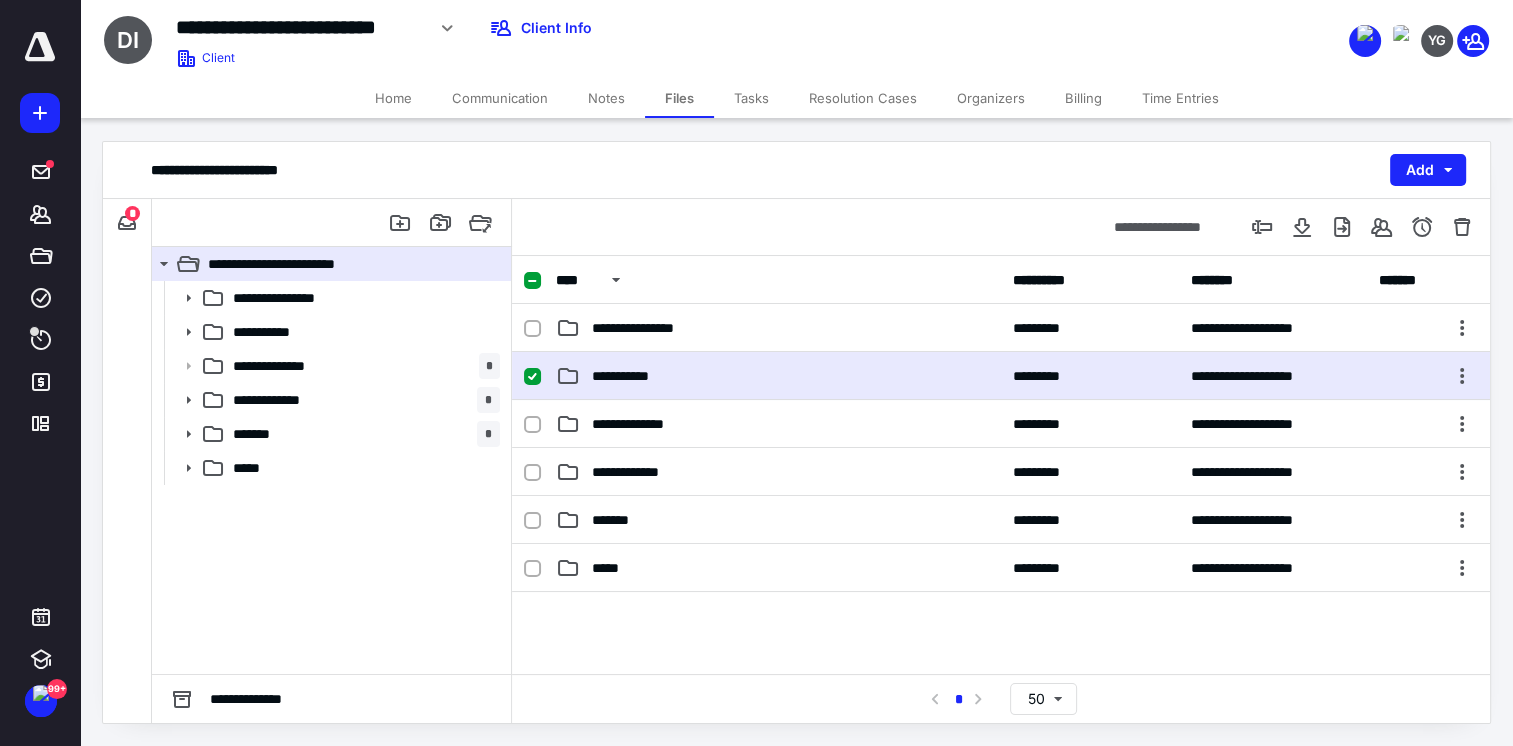 click 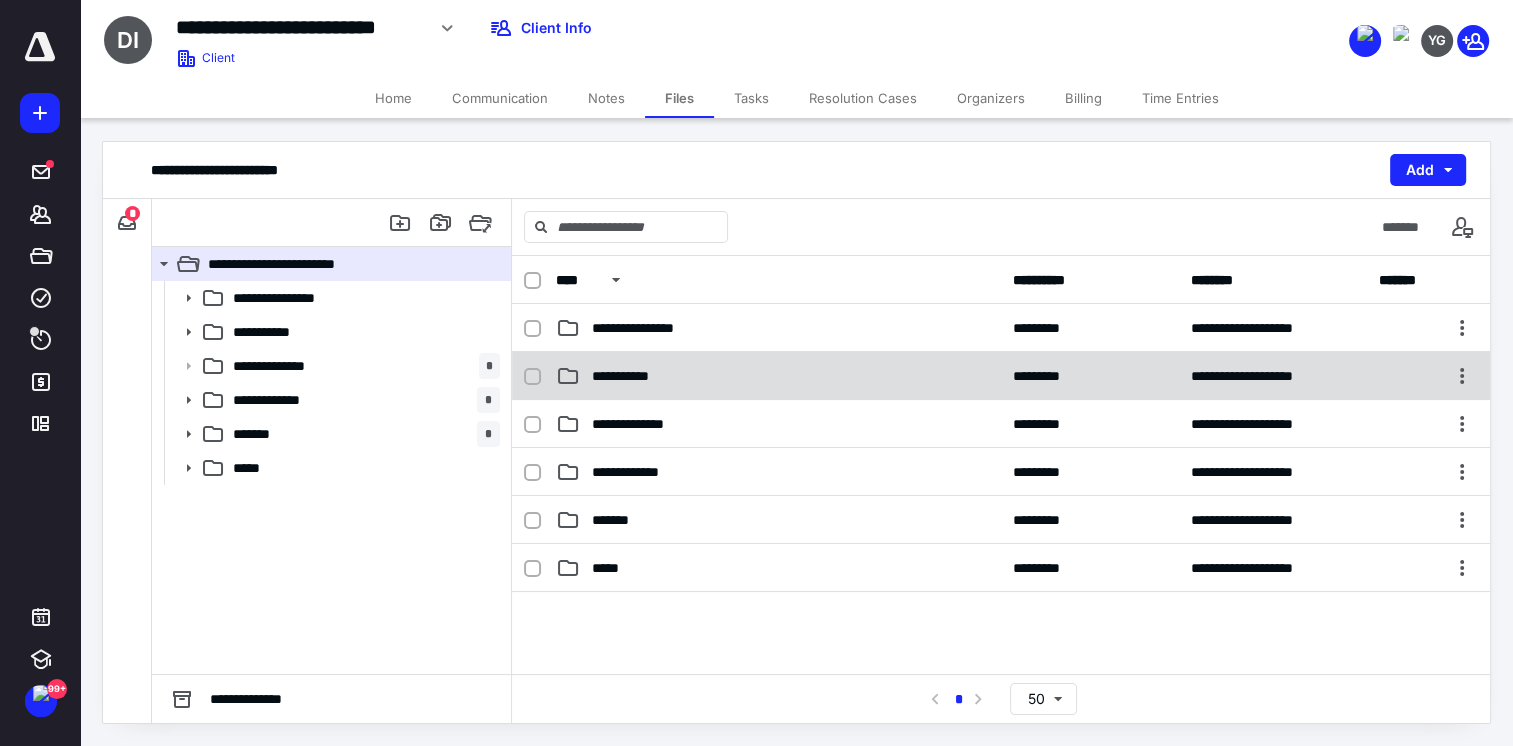 click 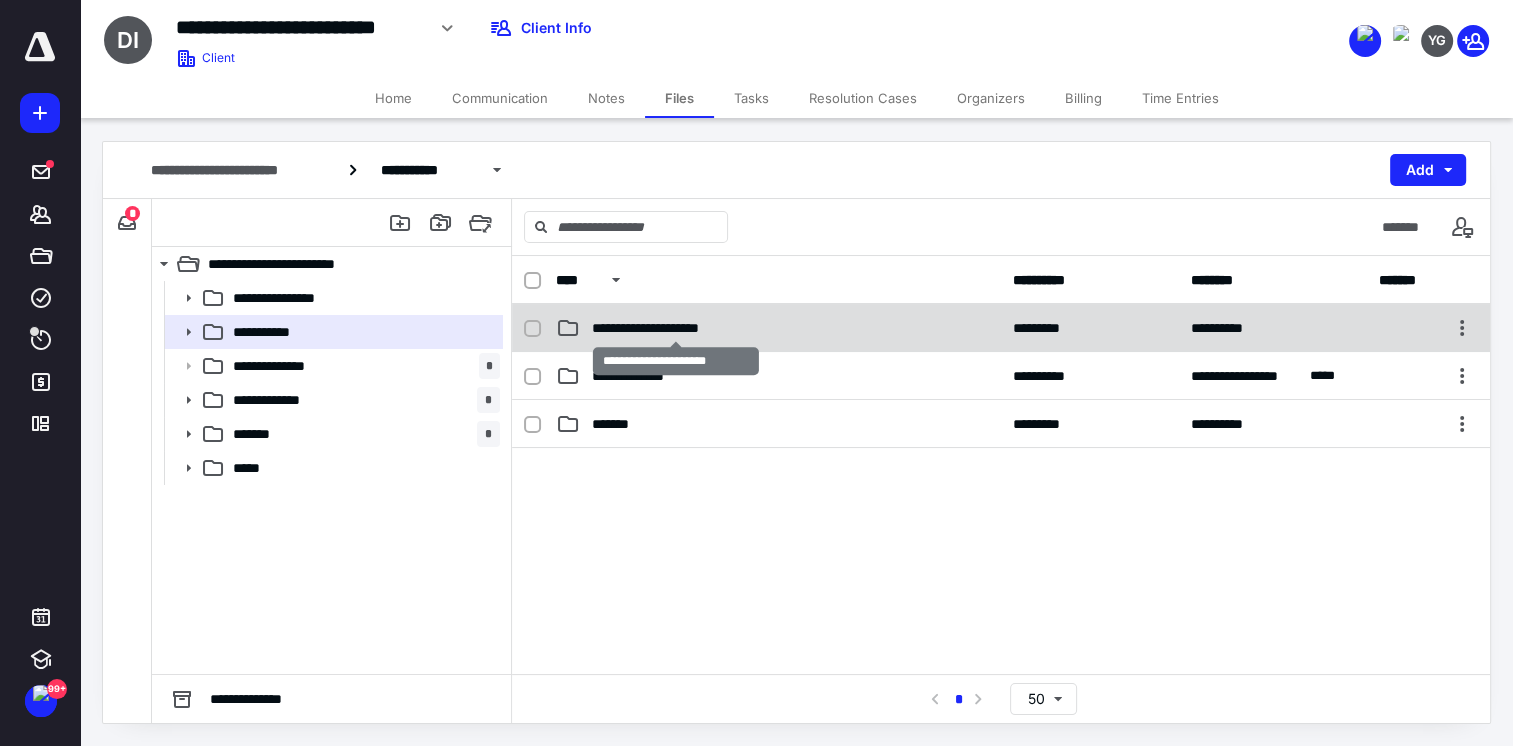 click on "**********" at bounding box center (676, 328) 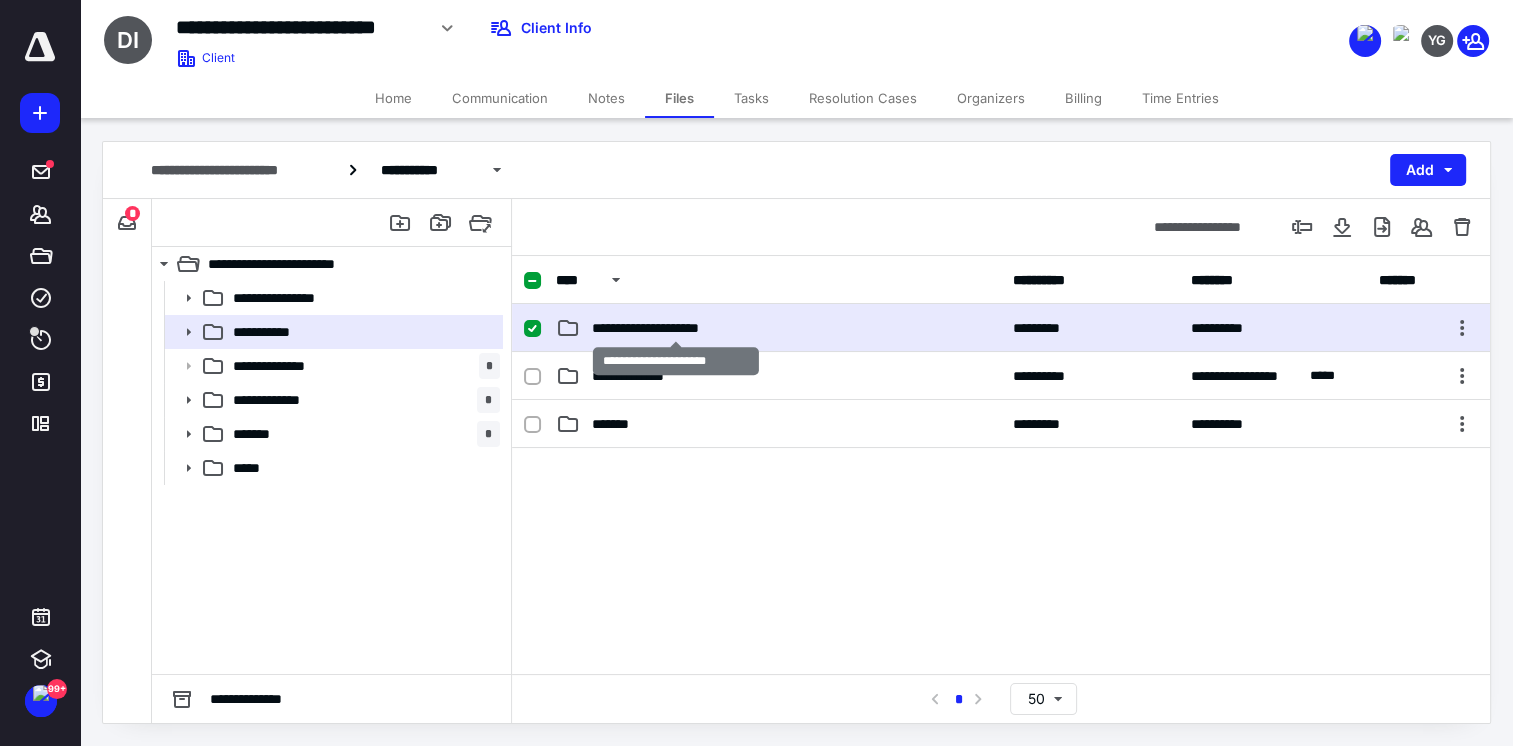 click on "**********" at bounding box center (676, 328) 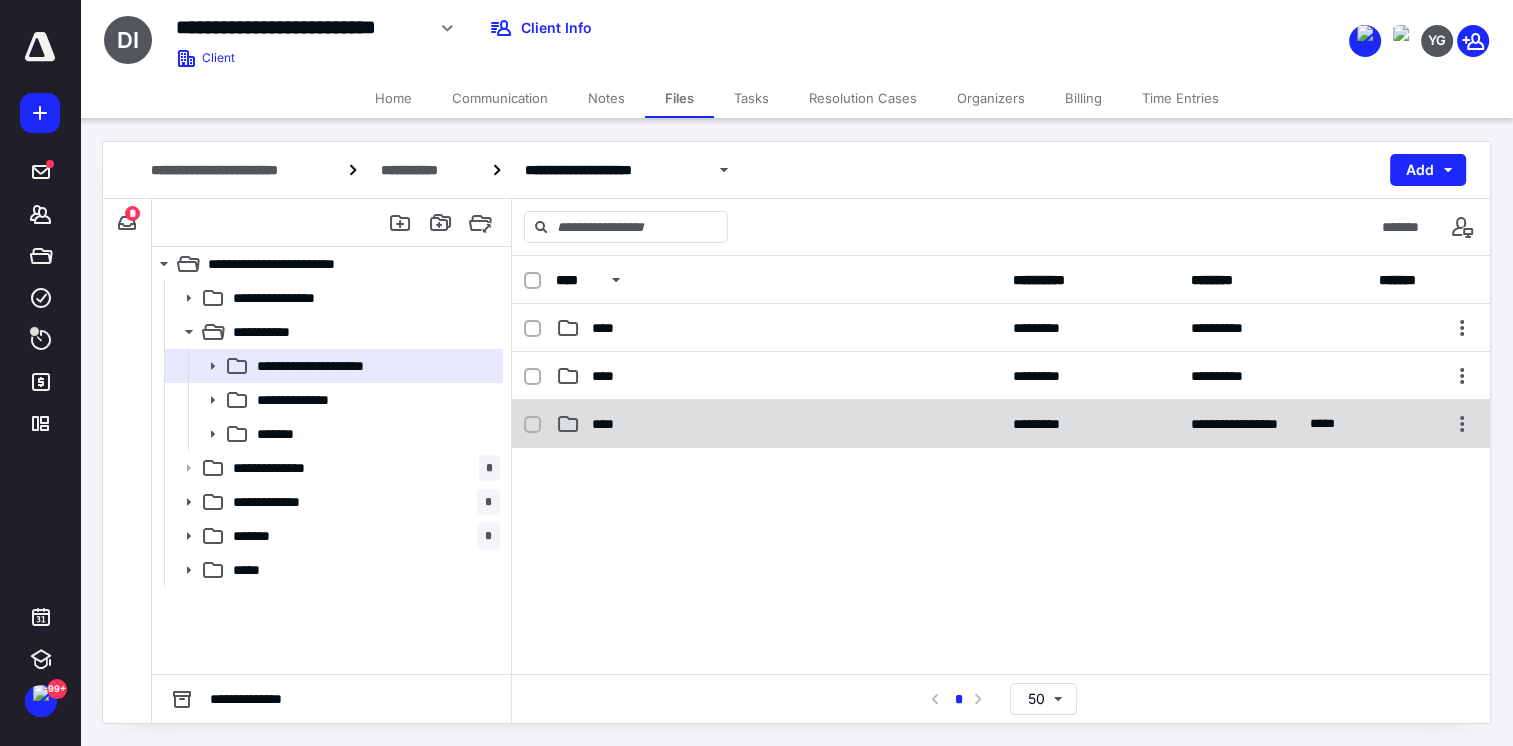 click on "****" at bounding box center [778, 424] 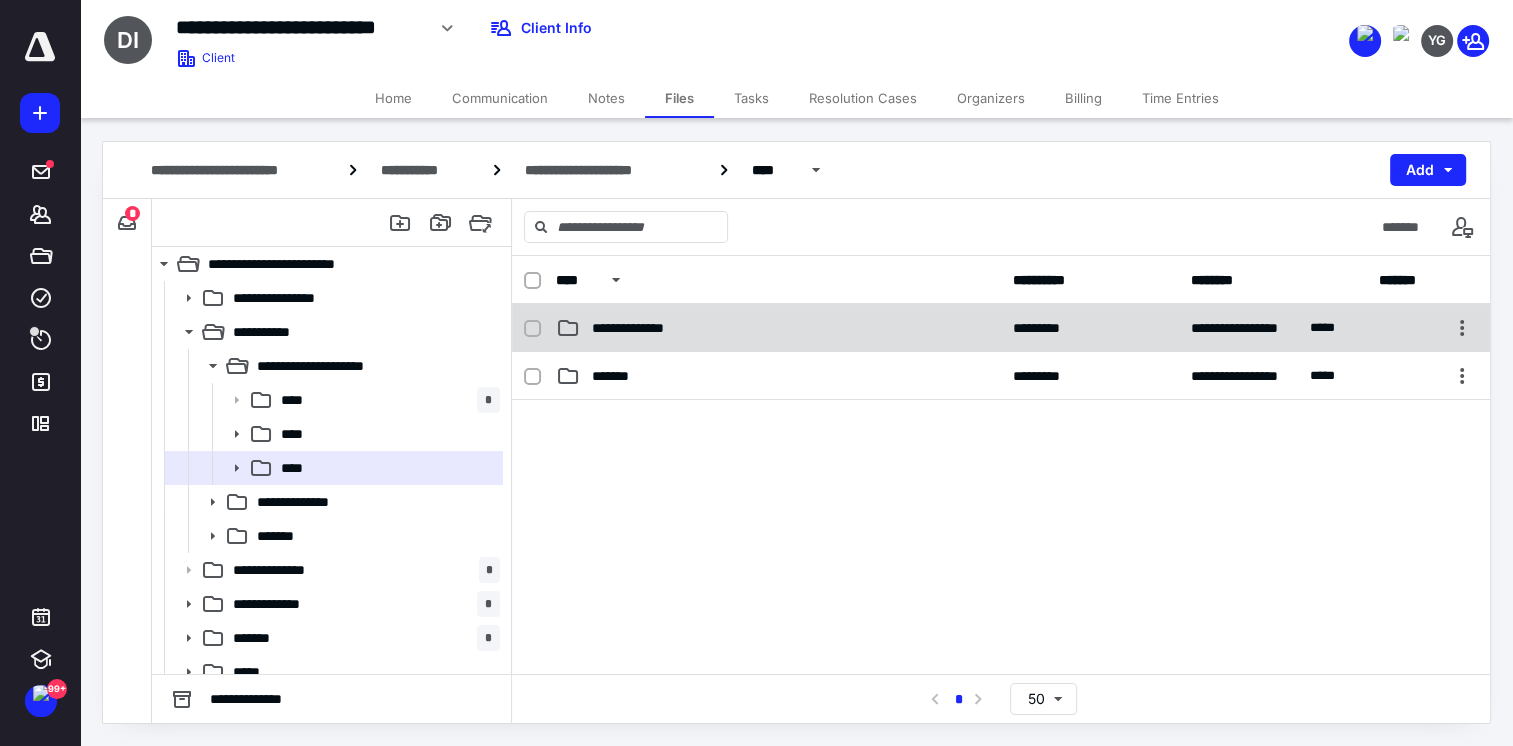click on "**********" at bounding box center [778, 328] 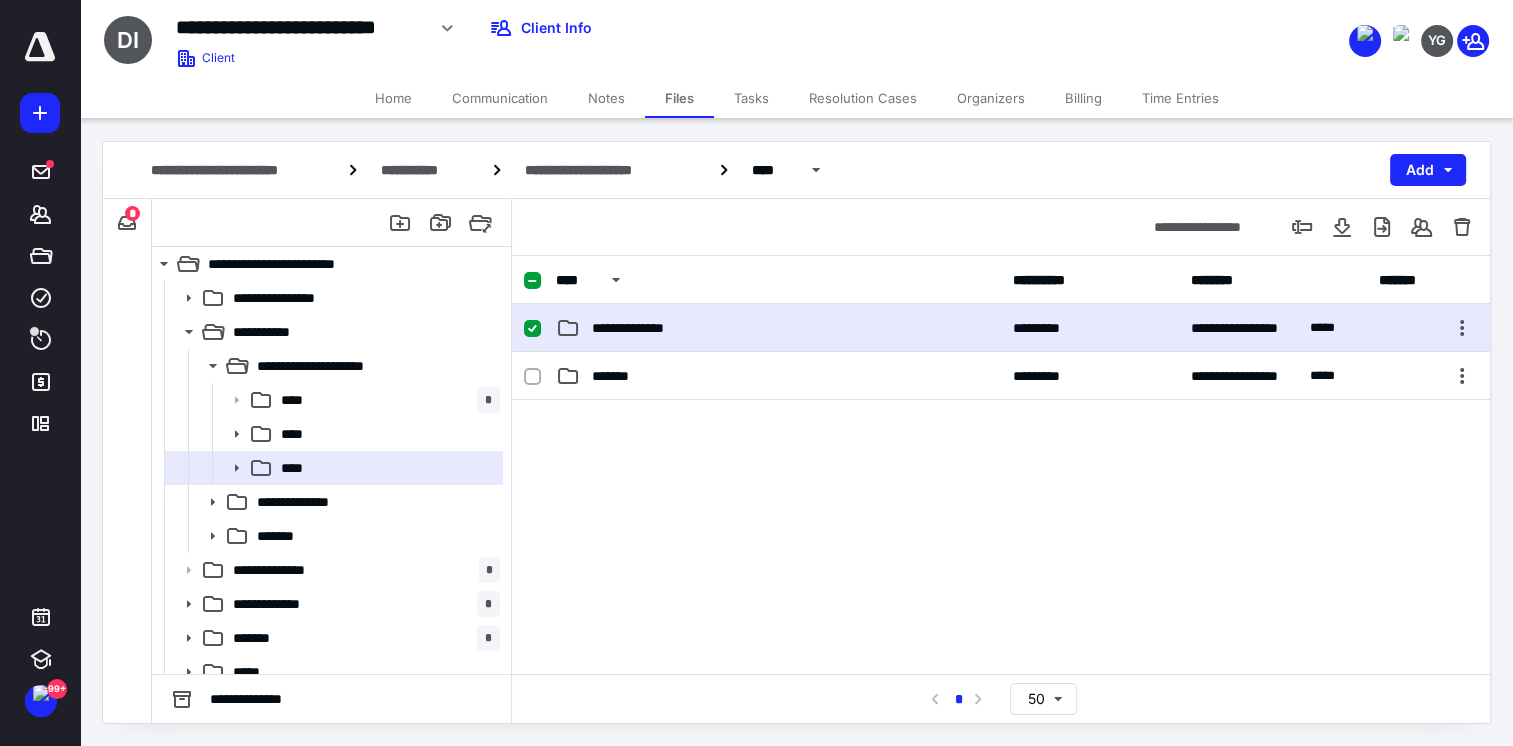 click at bounding box center (1001, 550) 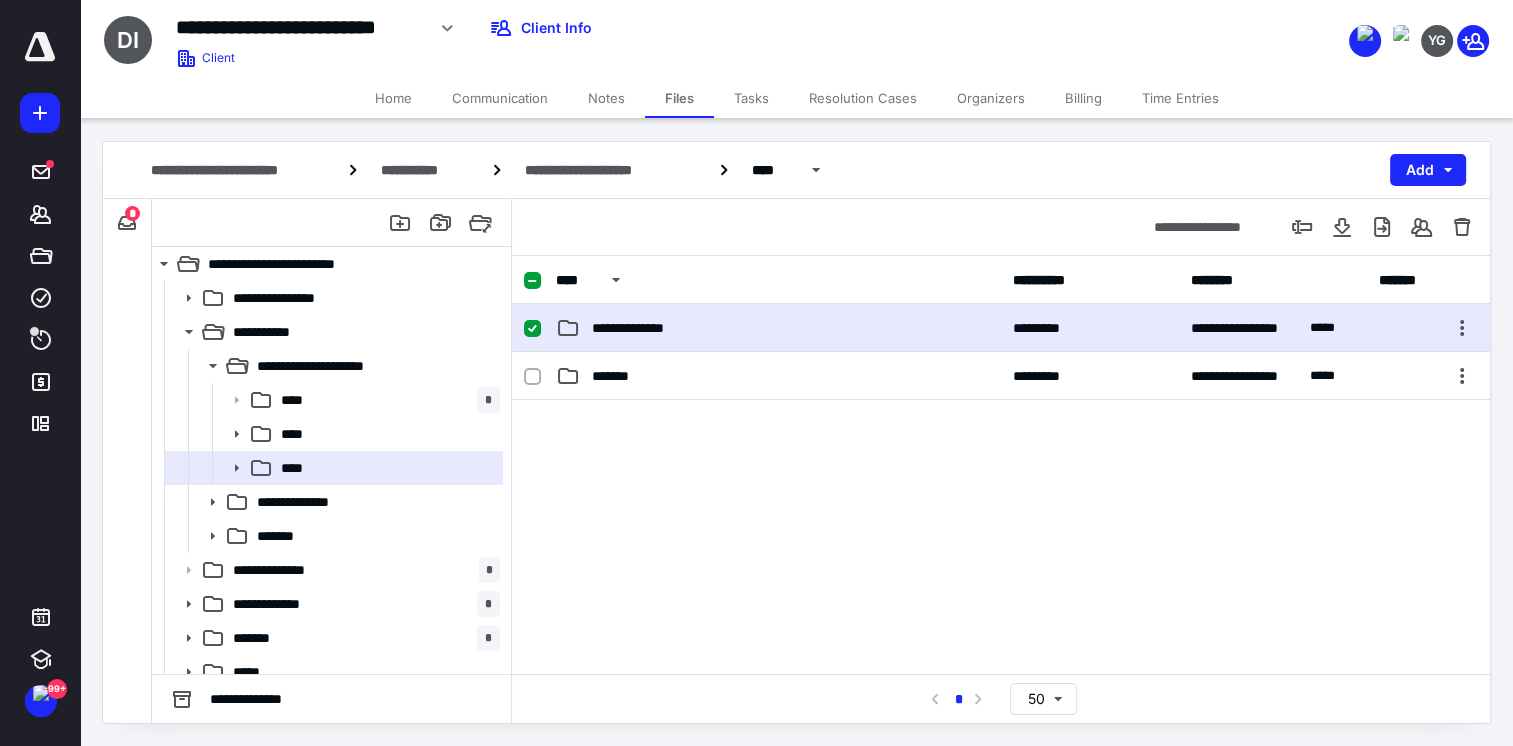 click on "**********" at bounding box center (1001, 328) 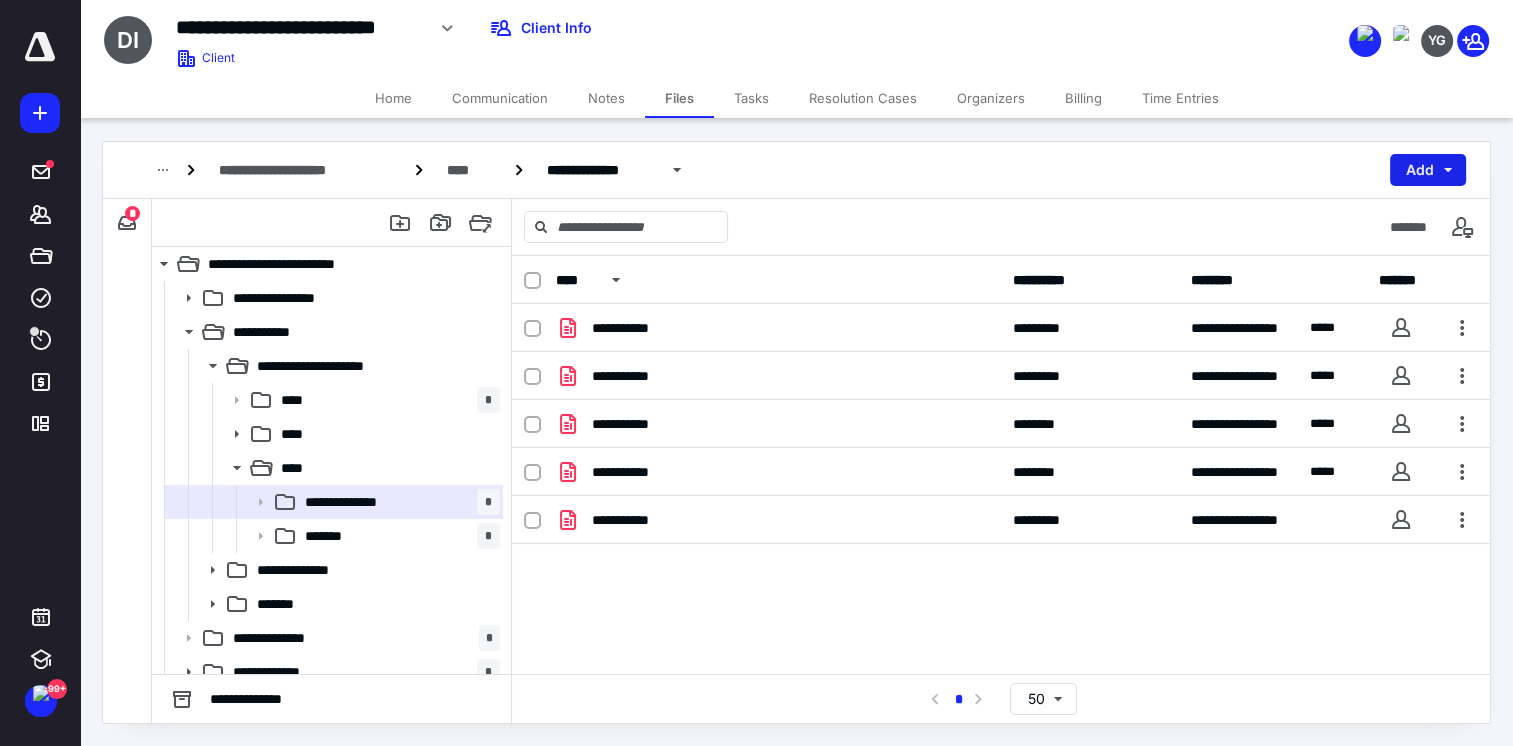click on "Add" at bounding box center [1428, 170] 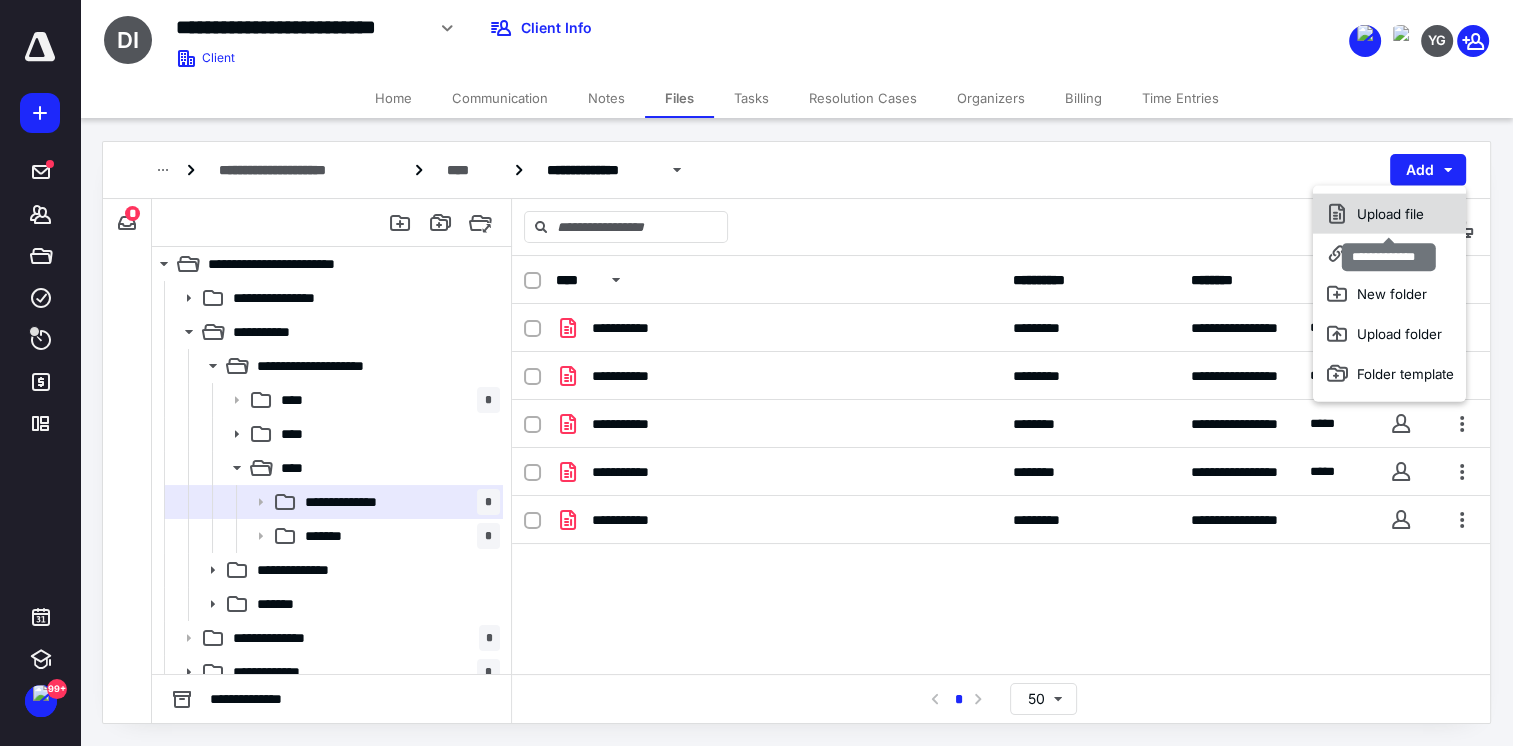 click on "Upload file" at bounding box center (1389, 214) 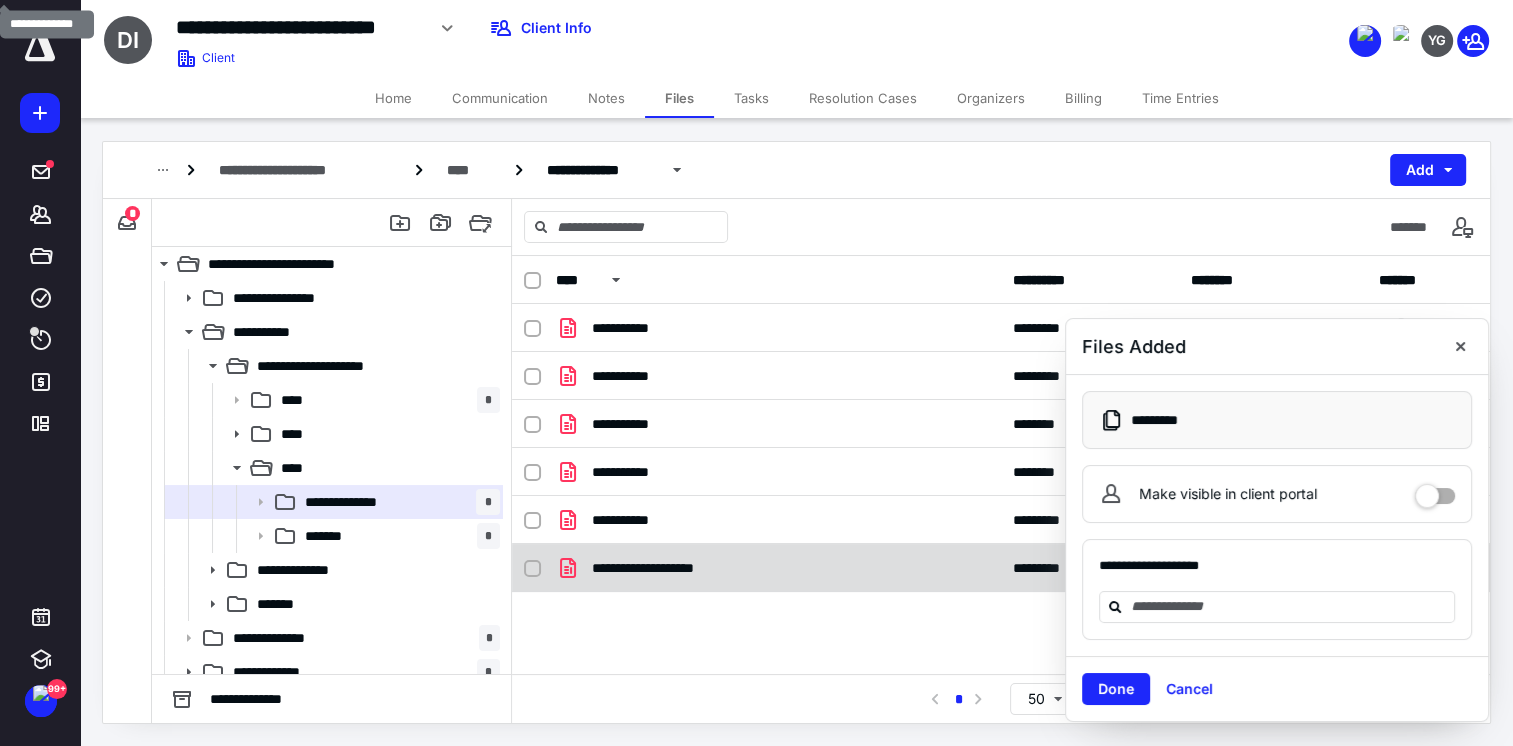 checkbox on "true" 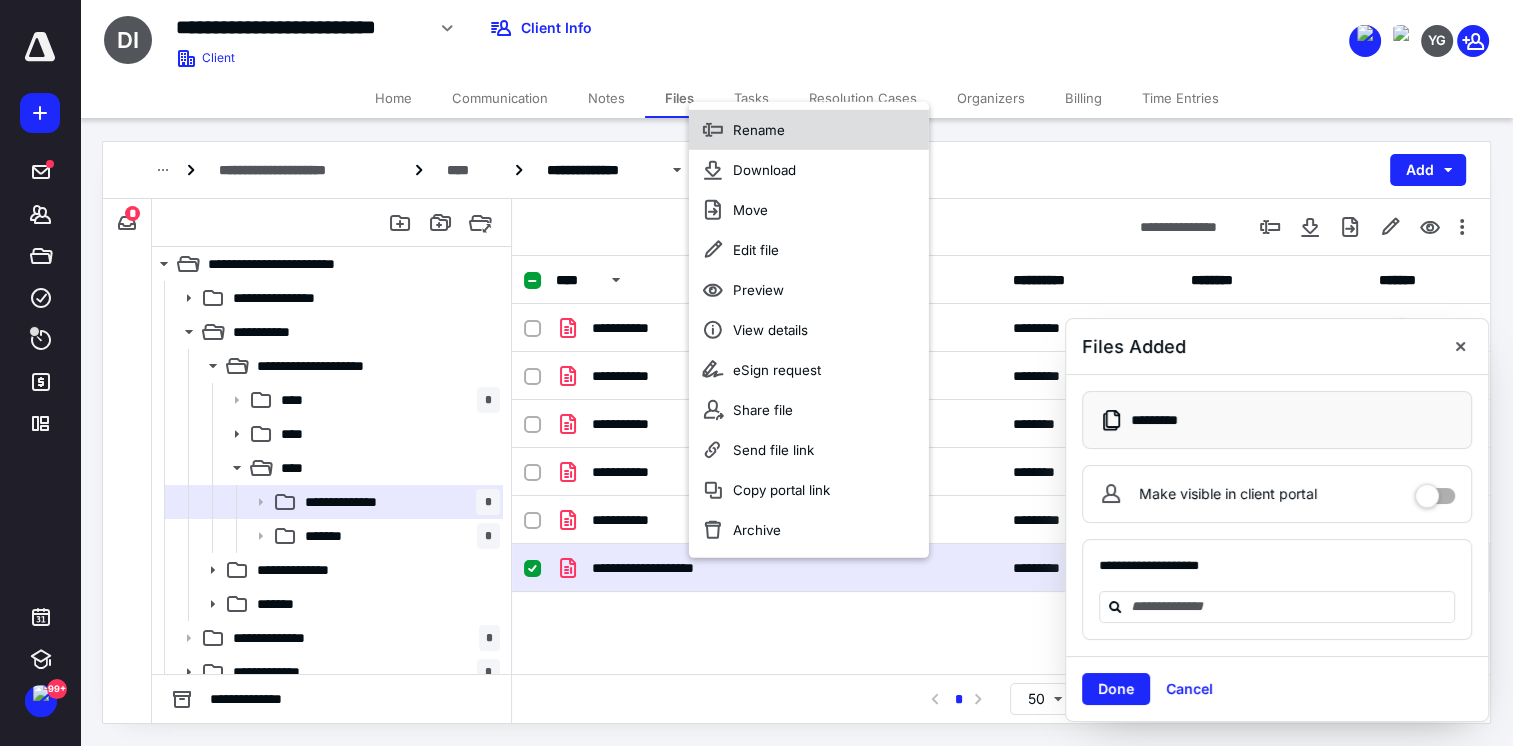 click on "Rename" at bounding box center (759, 130) 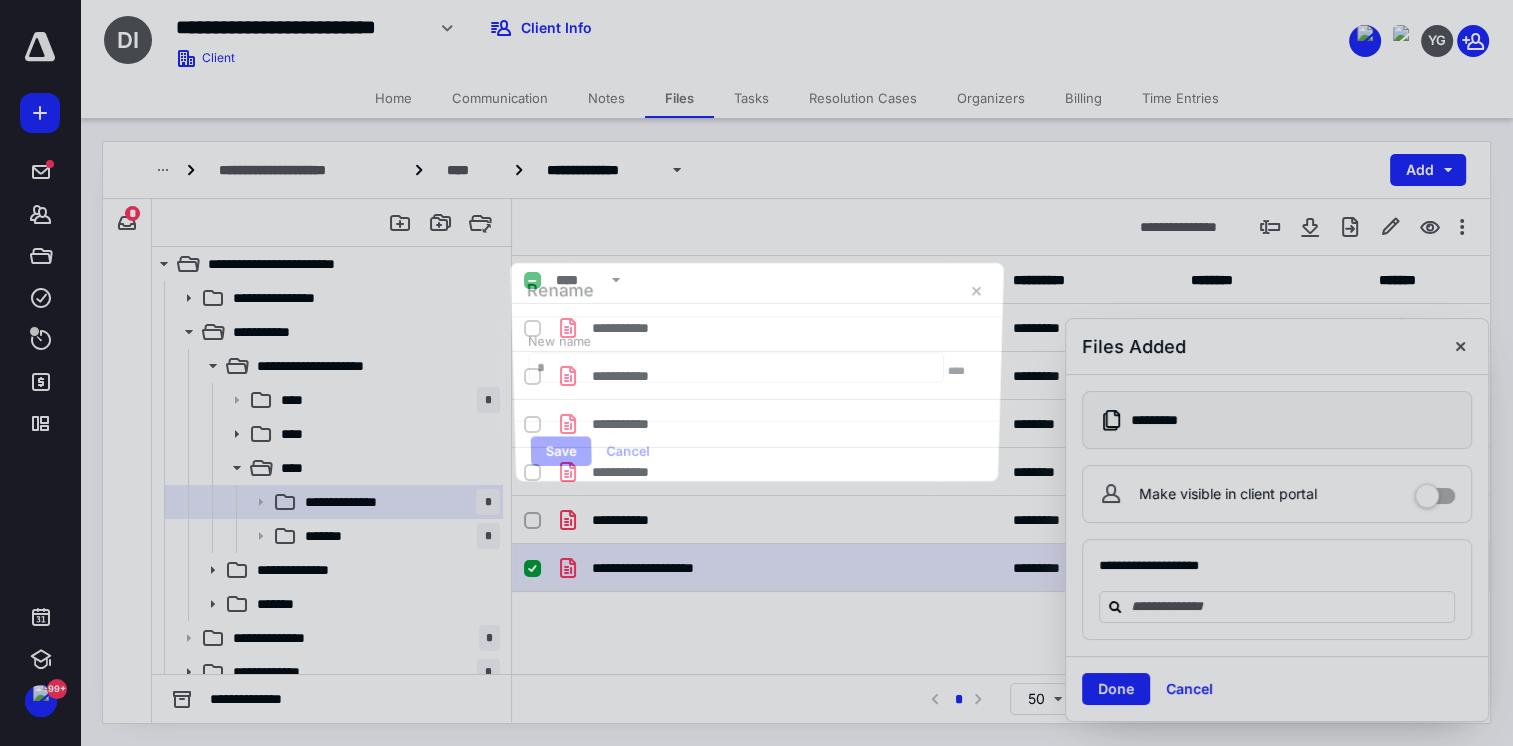 type on "**" 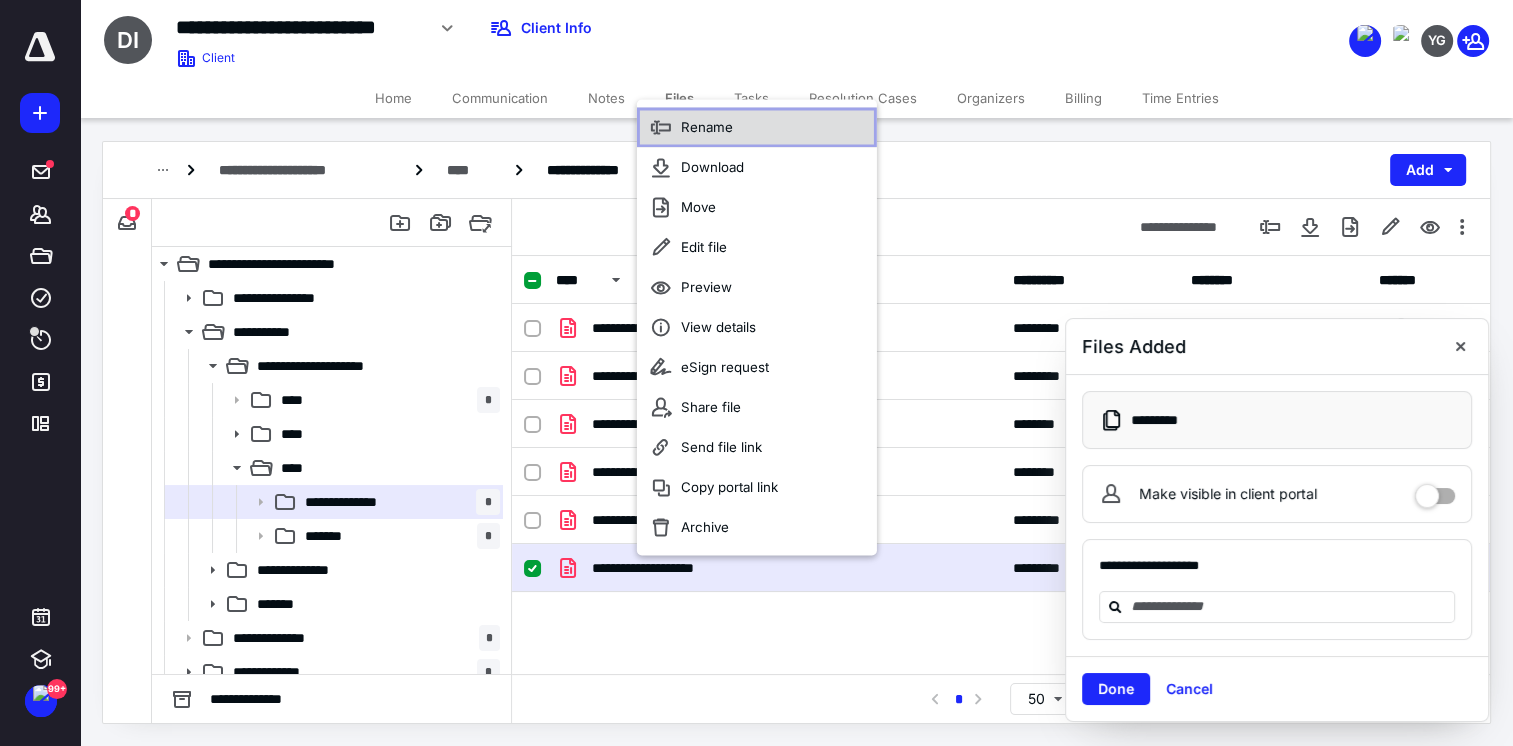 drag, startPoint x: 720, startPoint y: 124, endPoint x: 723, endPoint y: 110, distance: 14.3178215 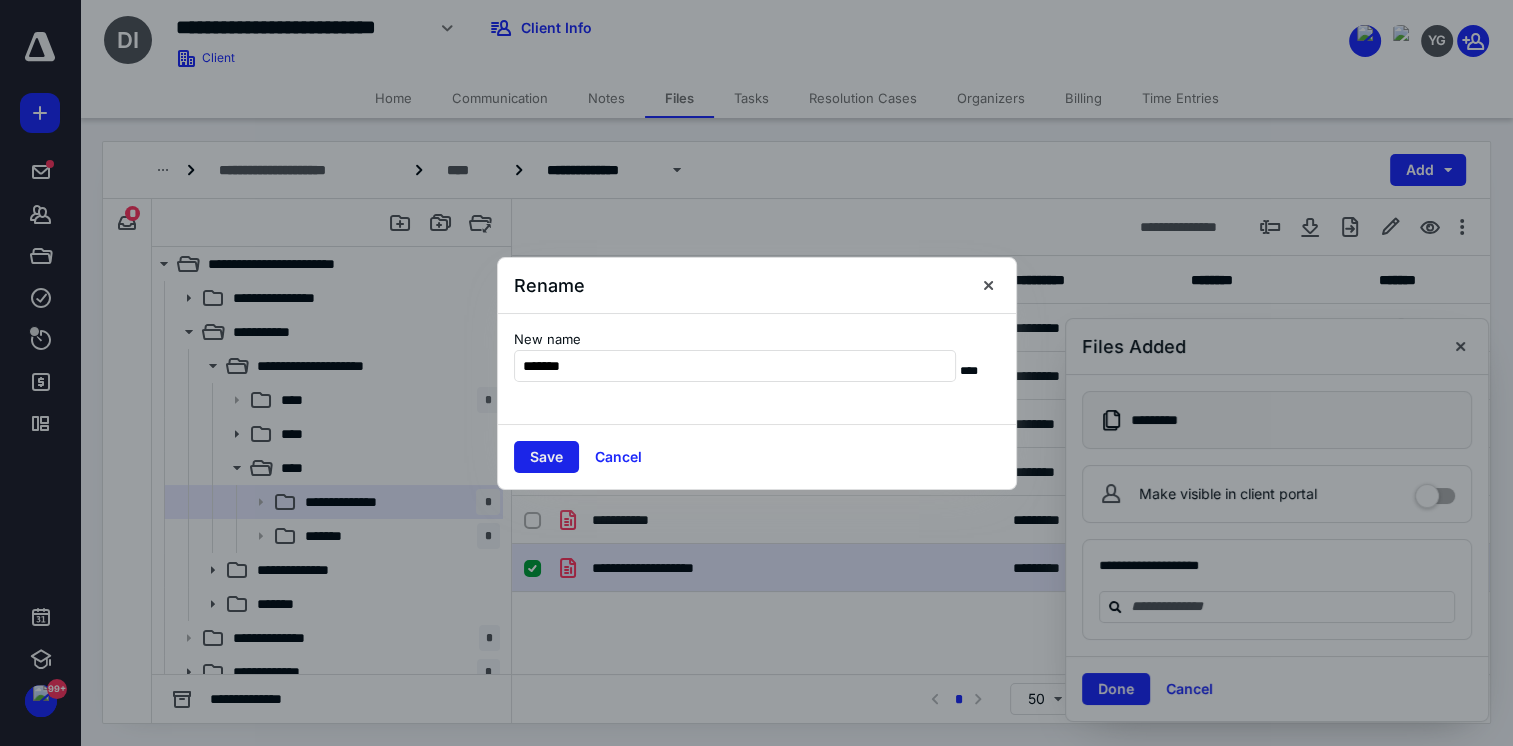 type on "*******" 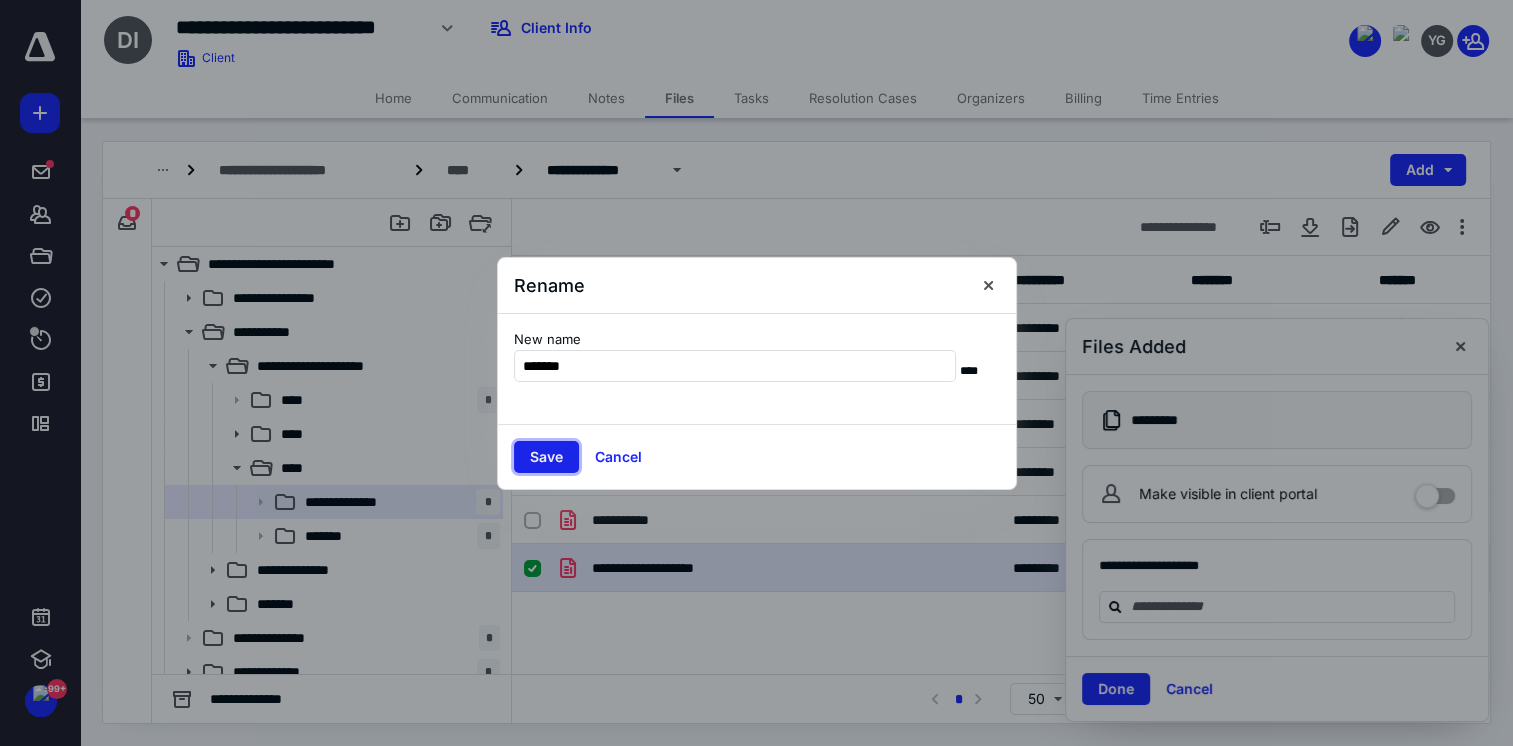 click on "Save" at bounding box center [546, 457] 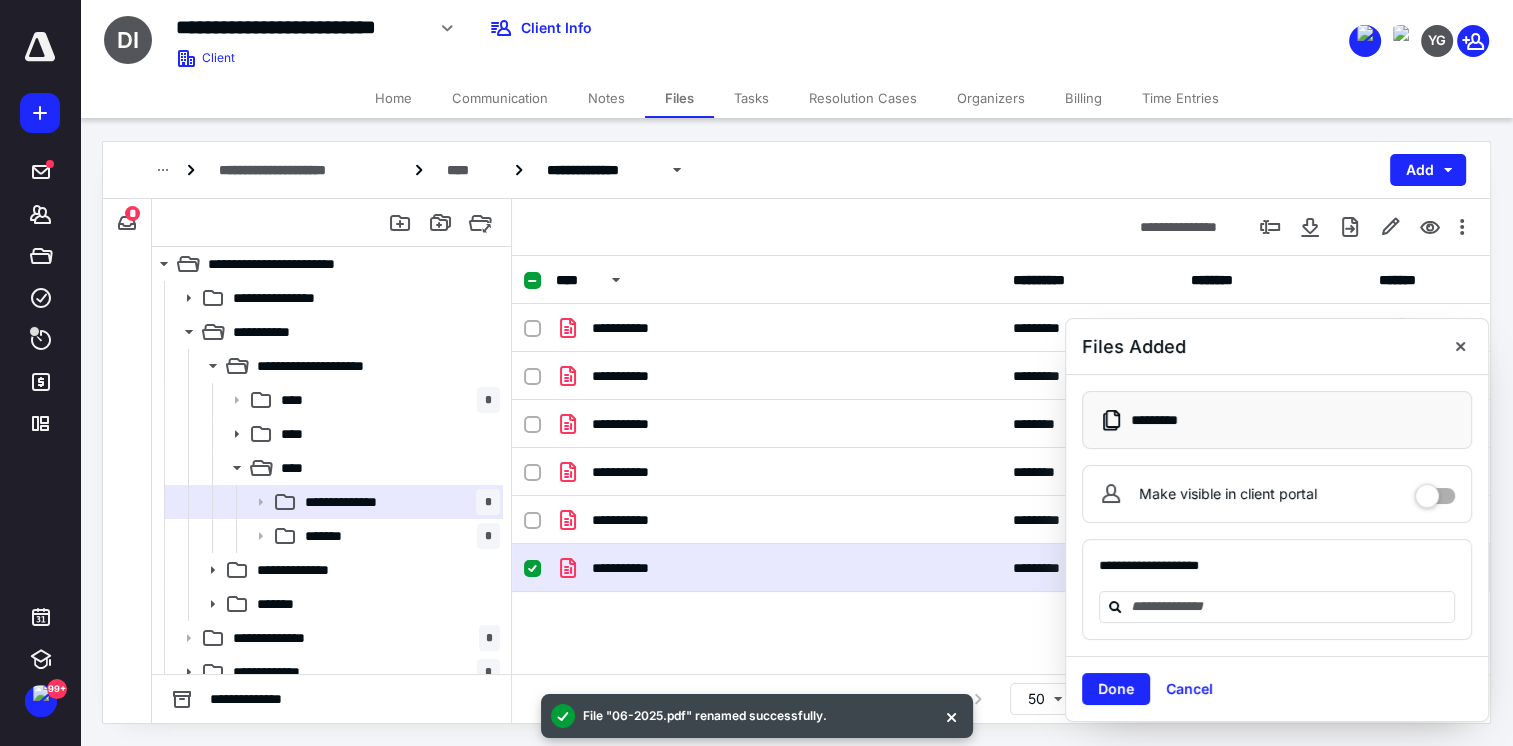click on "**********" at bounding box center [1001, 465] 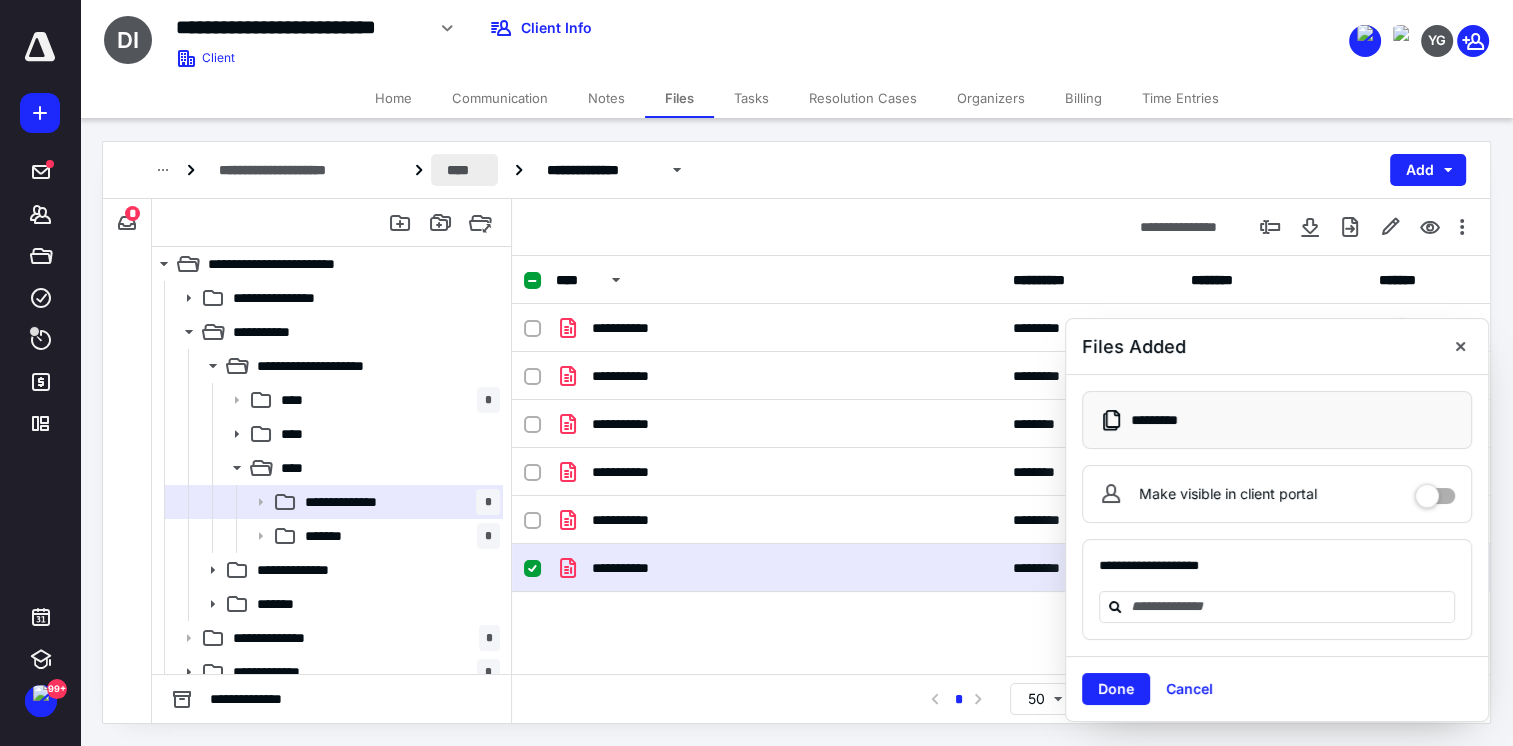 click on "****" at bounding box center [464, 170] 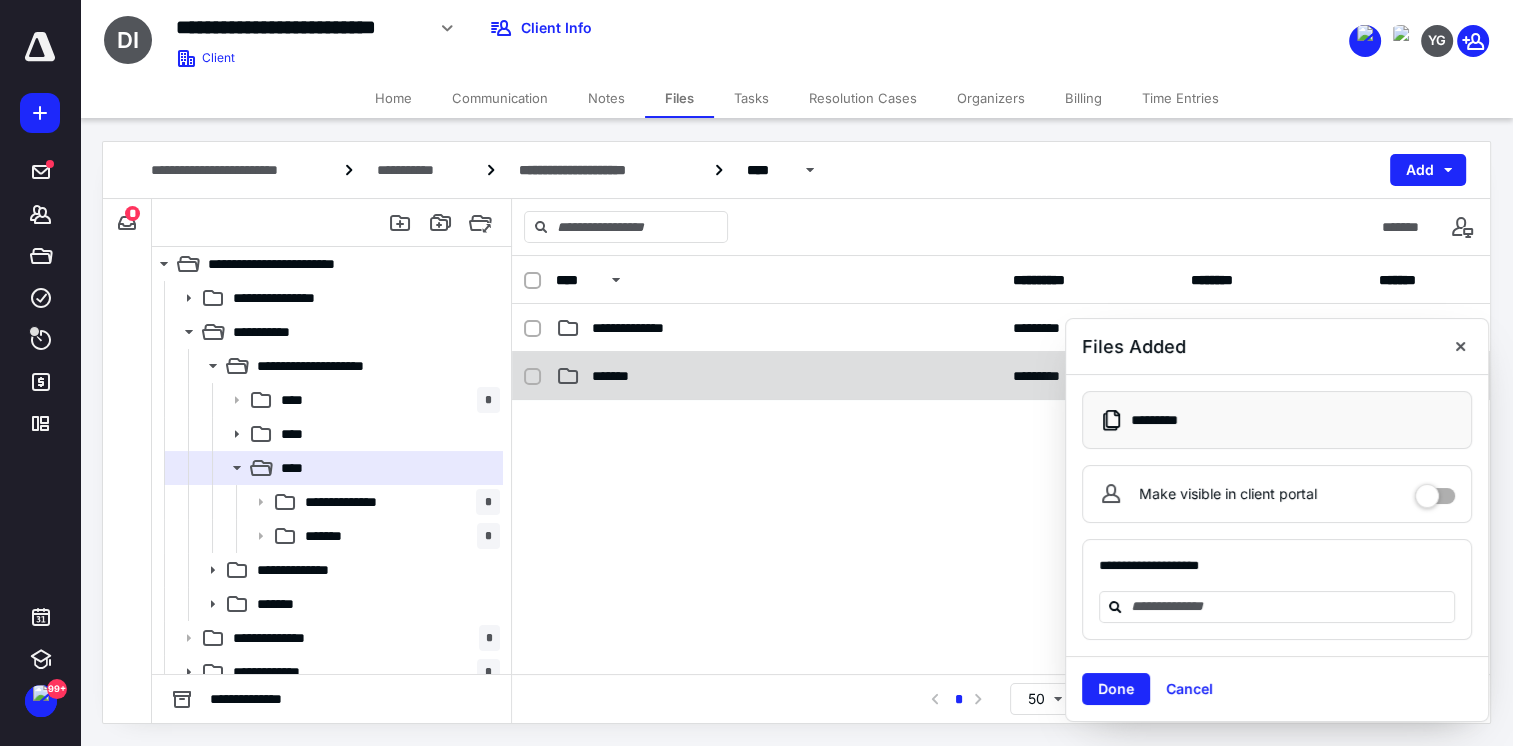 drag, startPoint x: 1466, startPoint y: 345, endPoint x: 1361, endPoint y: 371, distance: 108.17116 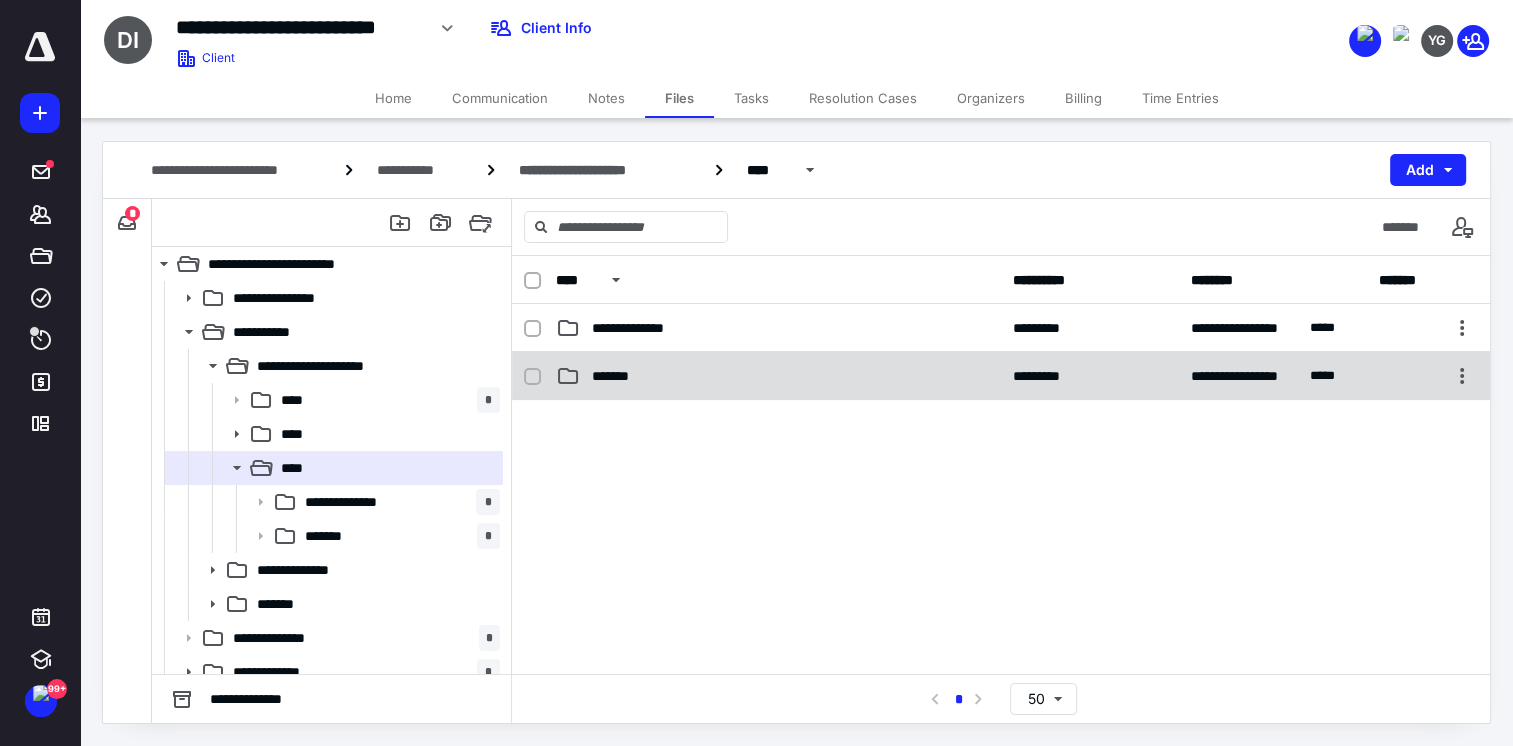 click on "**********" at bounding box center (1001, 376) 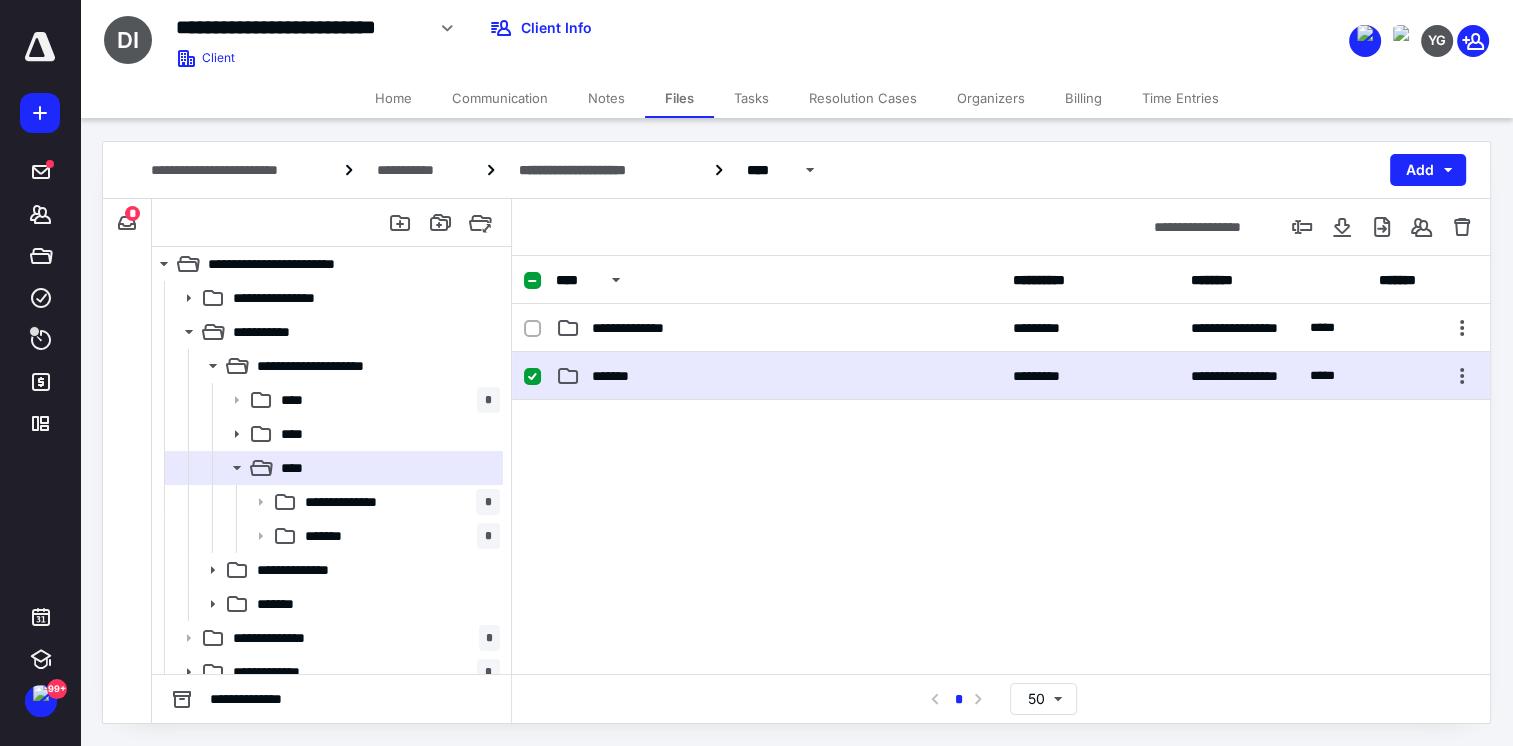 click on "**********" at bounding box center (1001, 376) 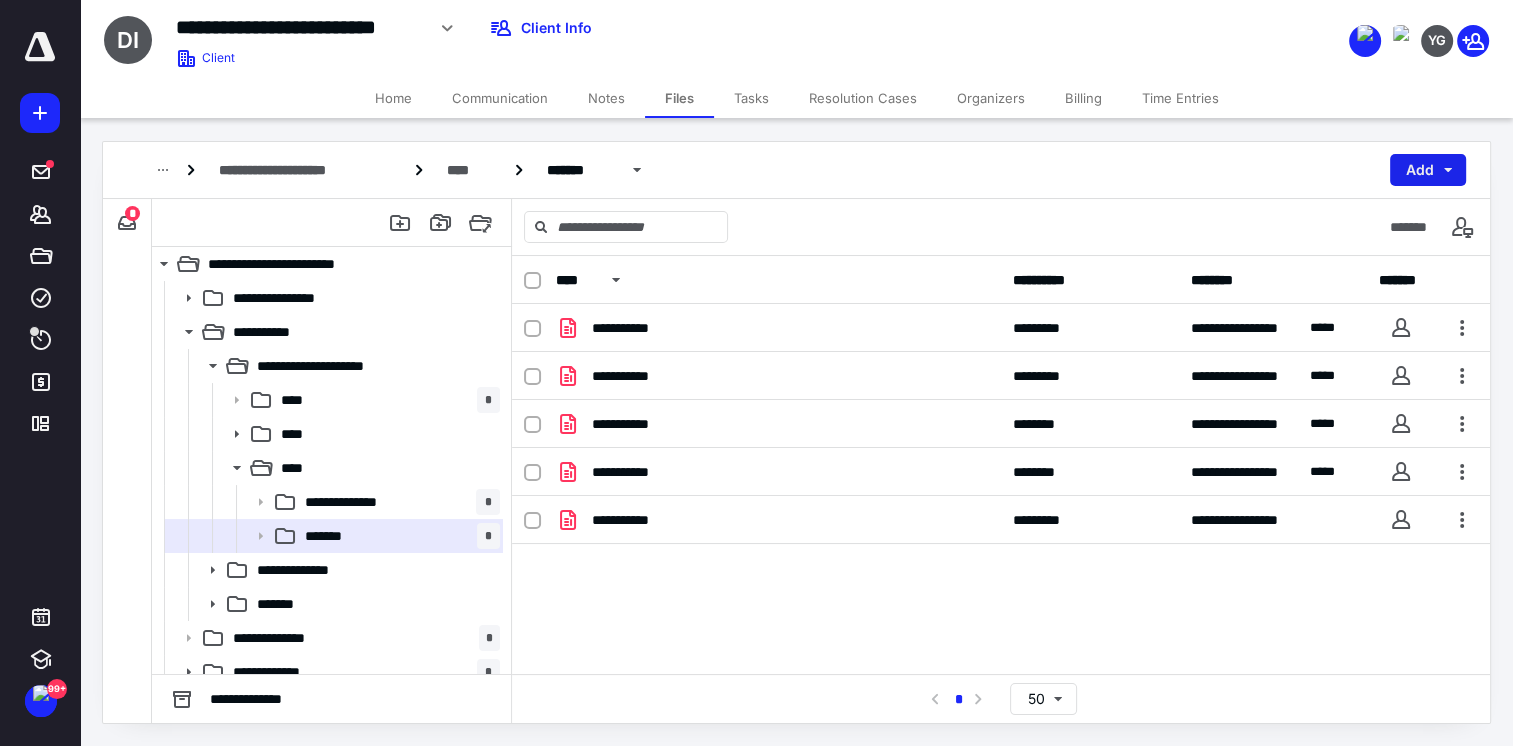 click on "Add" at bounding box center [1428, 170] 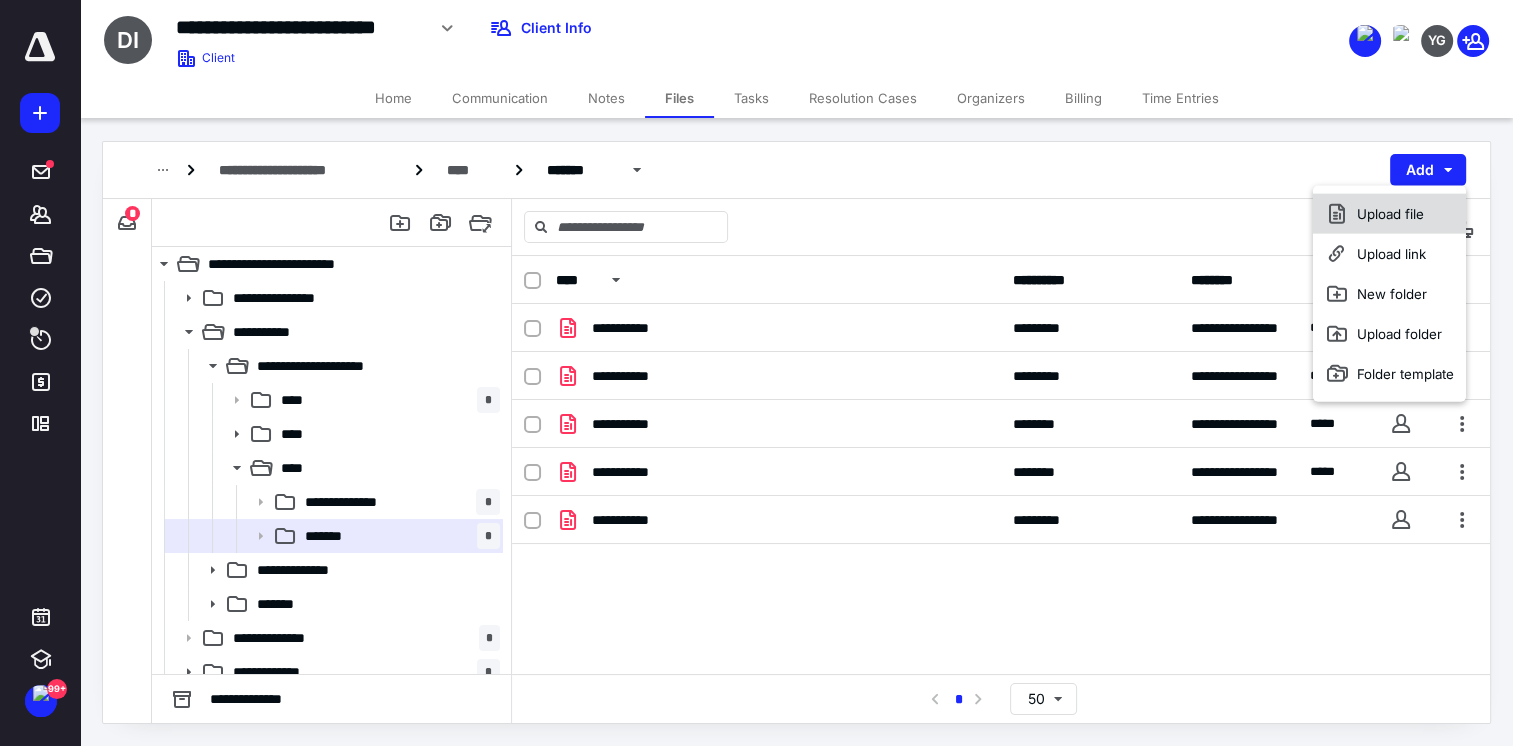click on "Upload file" at bounding box center [1389, 214] 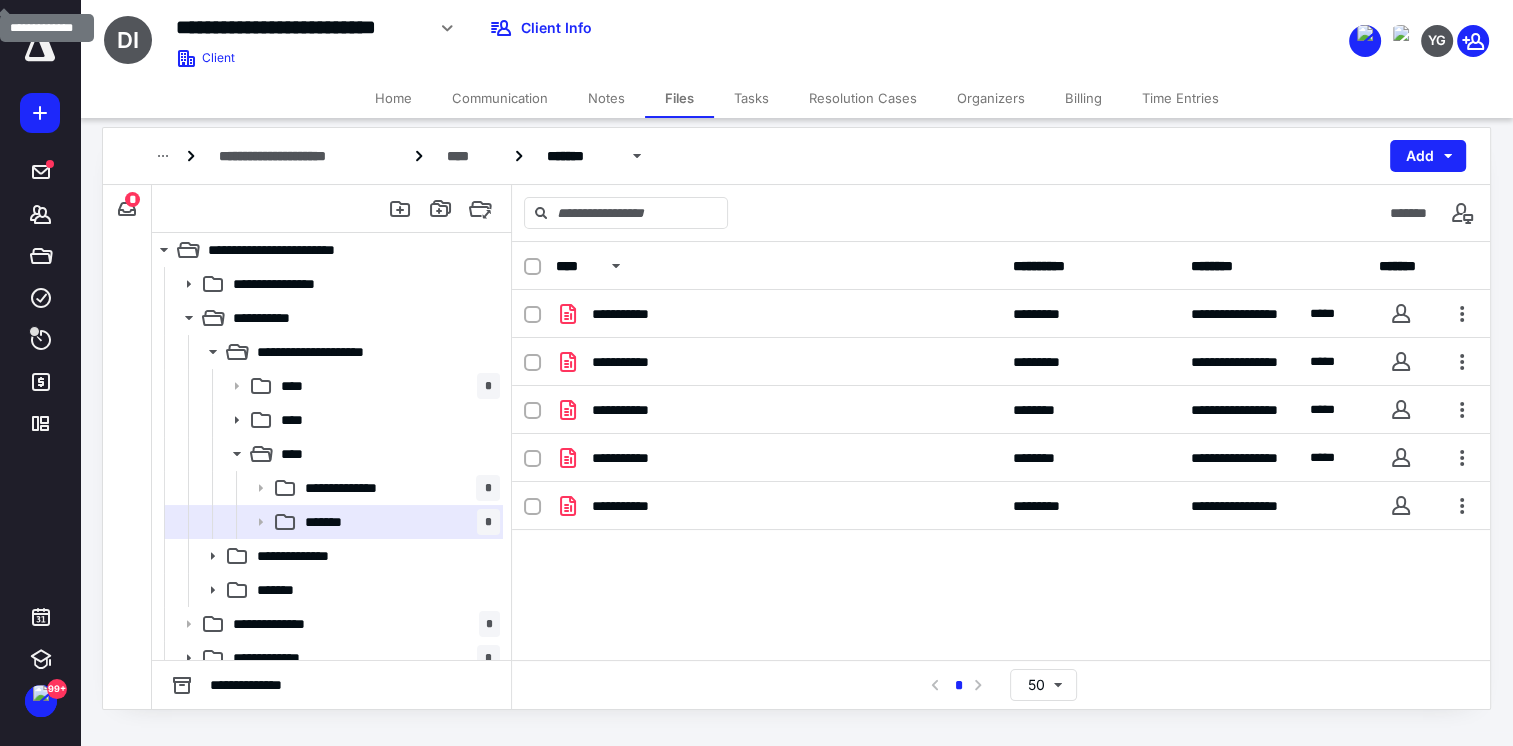 scroll, scrollTop: 18, scrollLeft: 0, axis: vertical 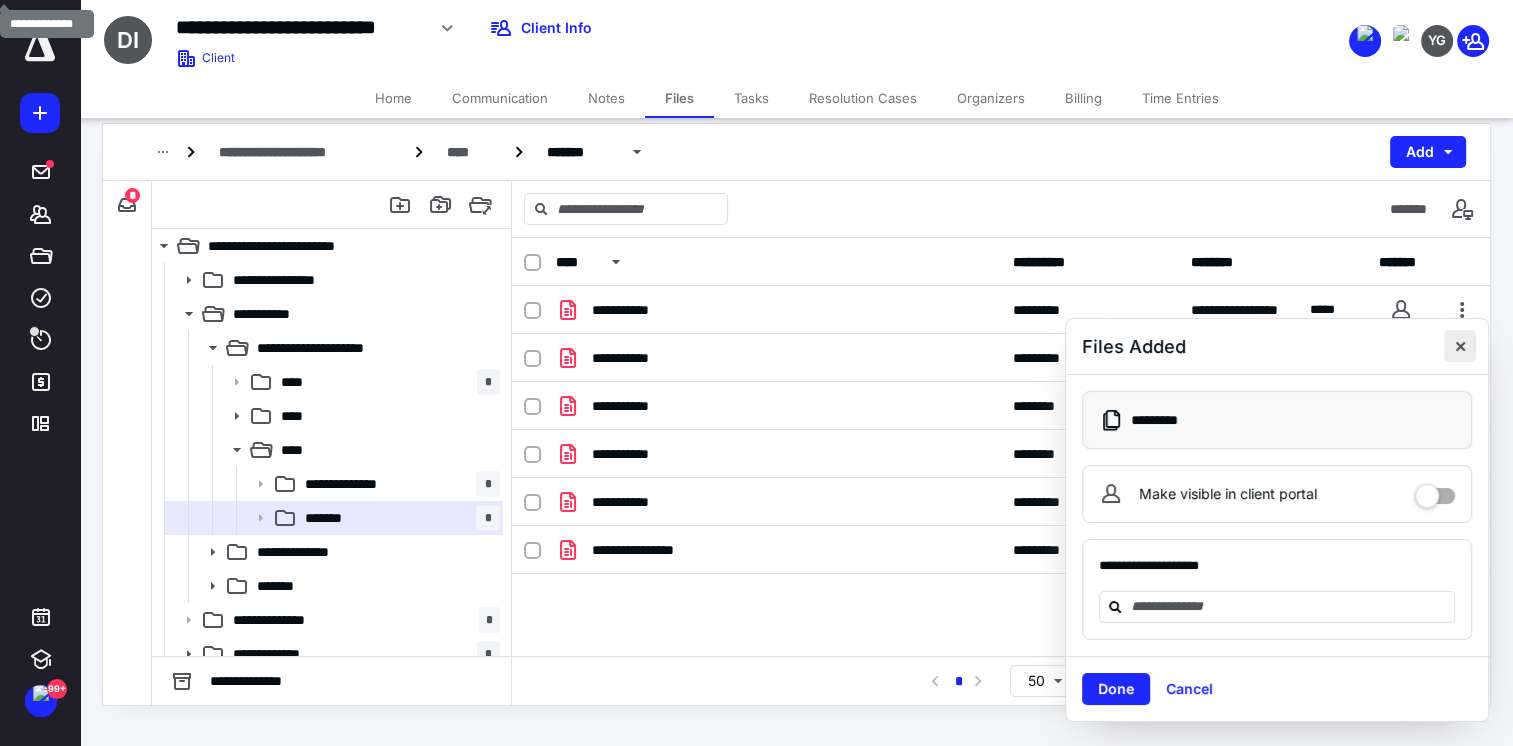 click at bounding box center (1460, 346) 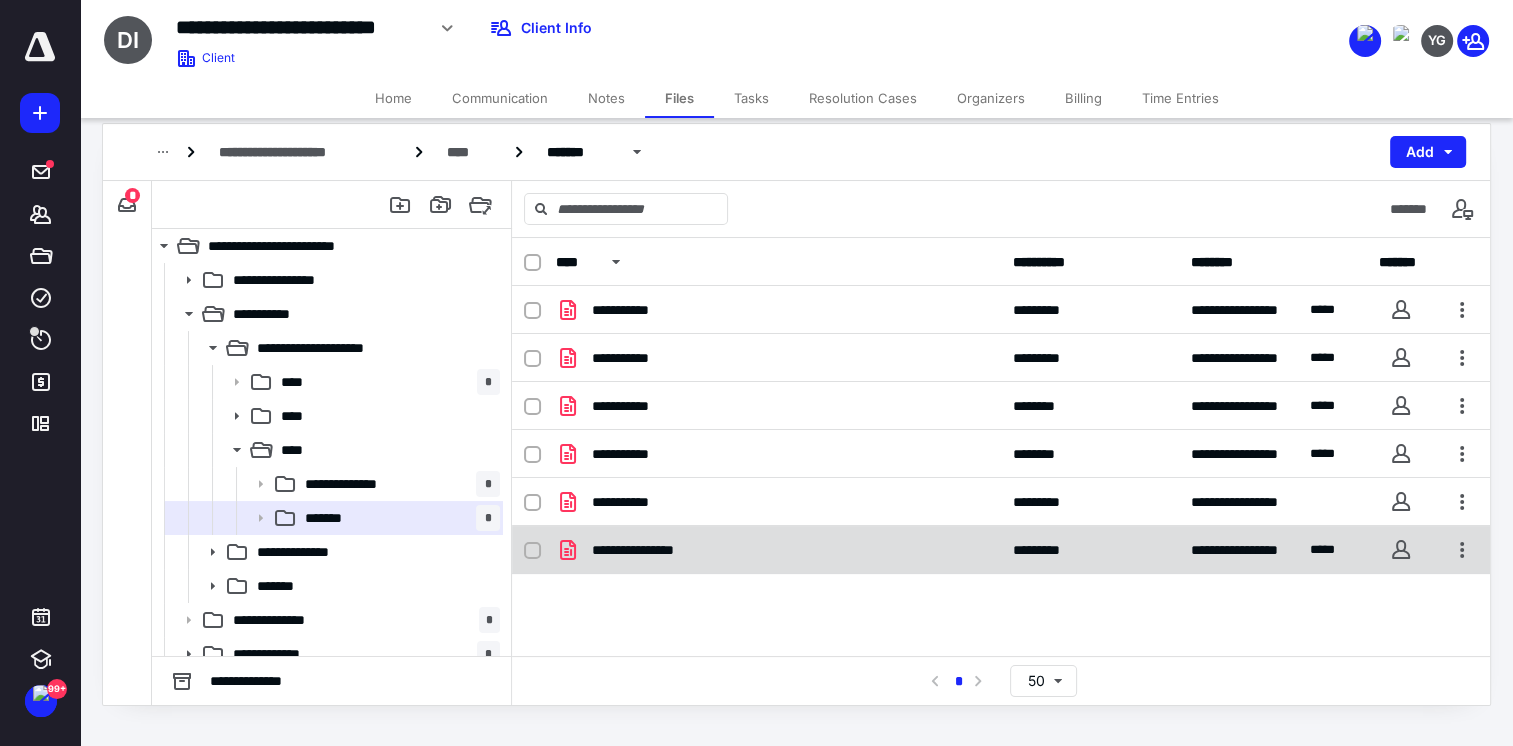 checkbox on "true" 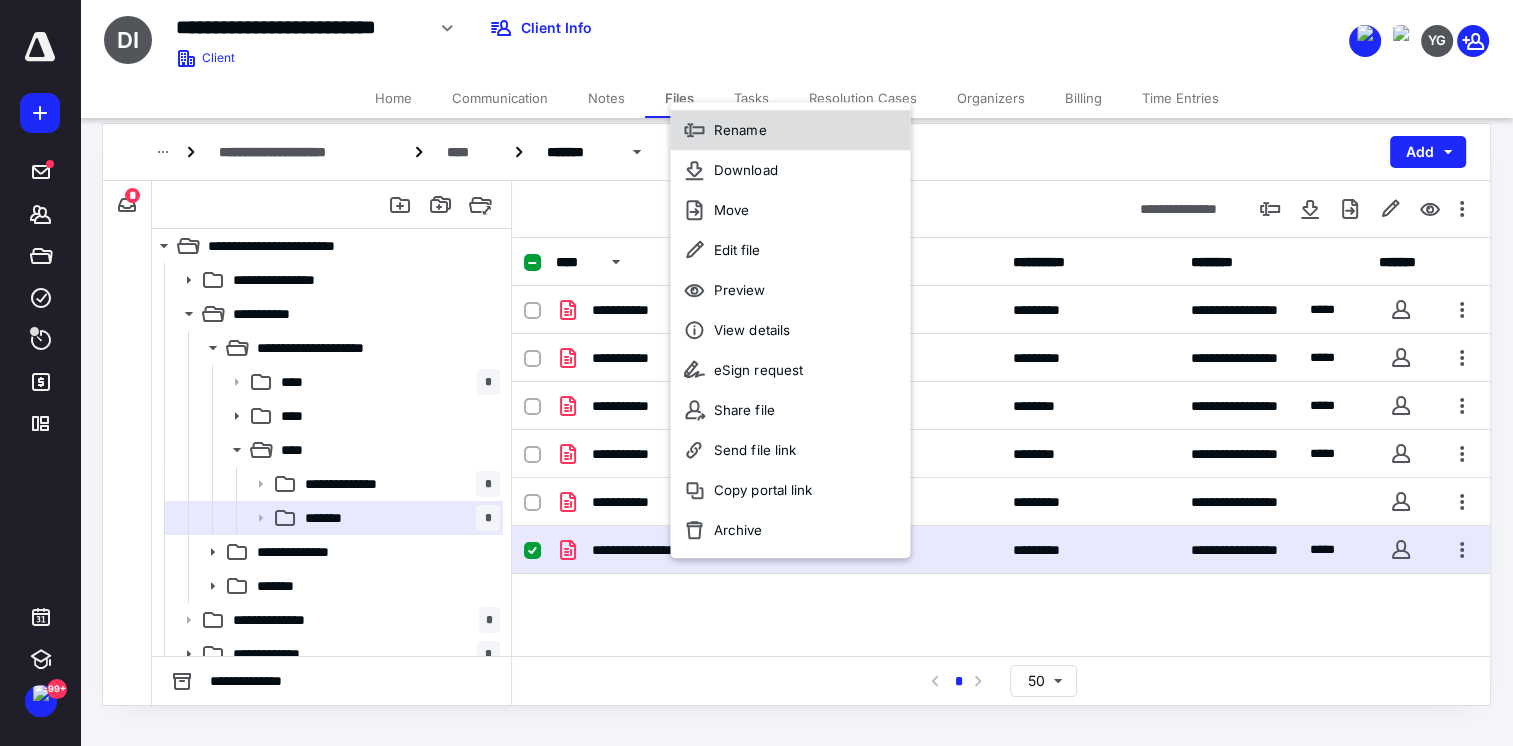 click on "Rename" at bounding box center [790, 130] 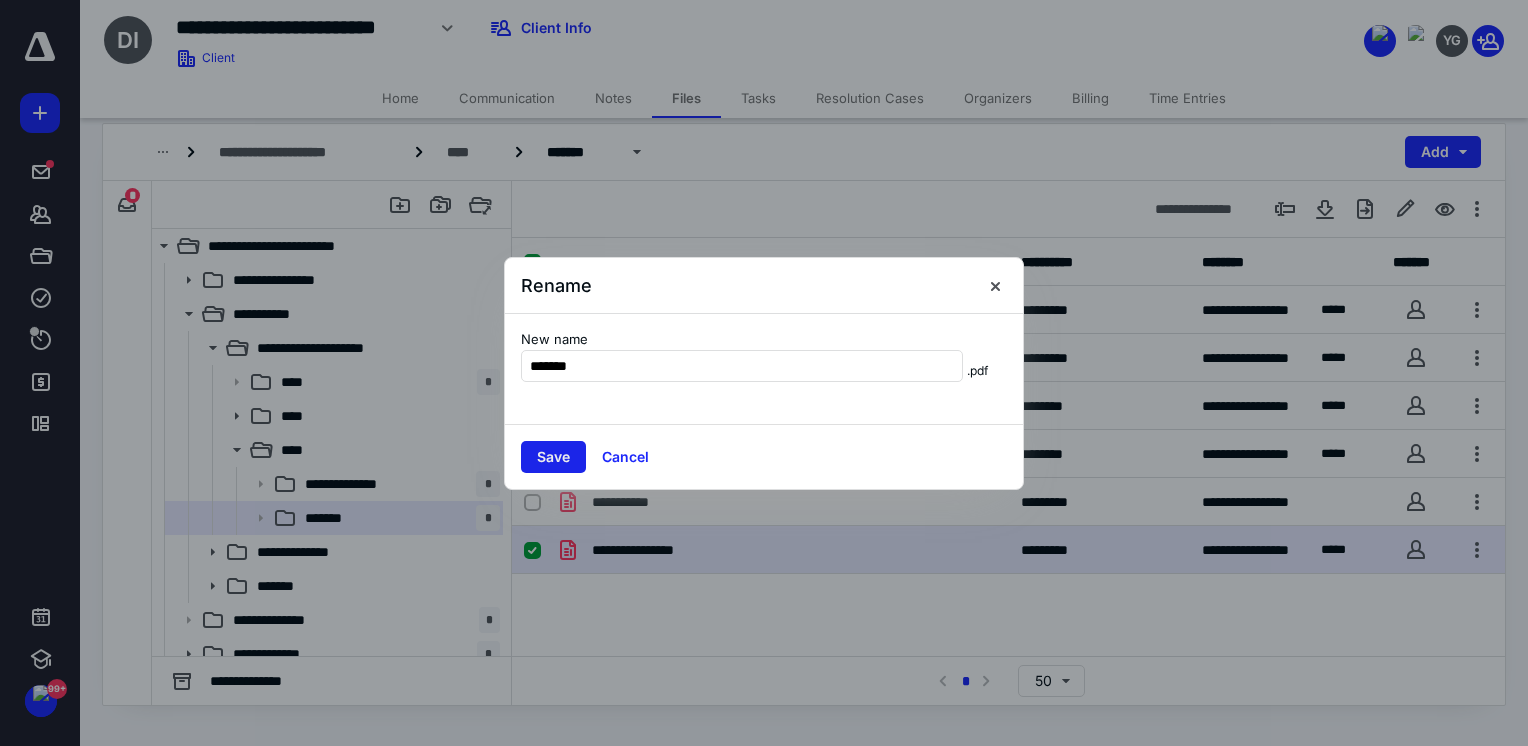 type on "*******" 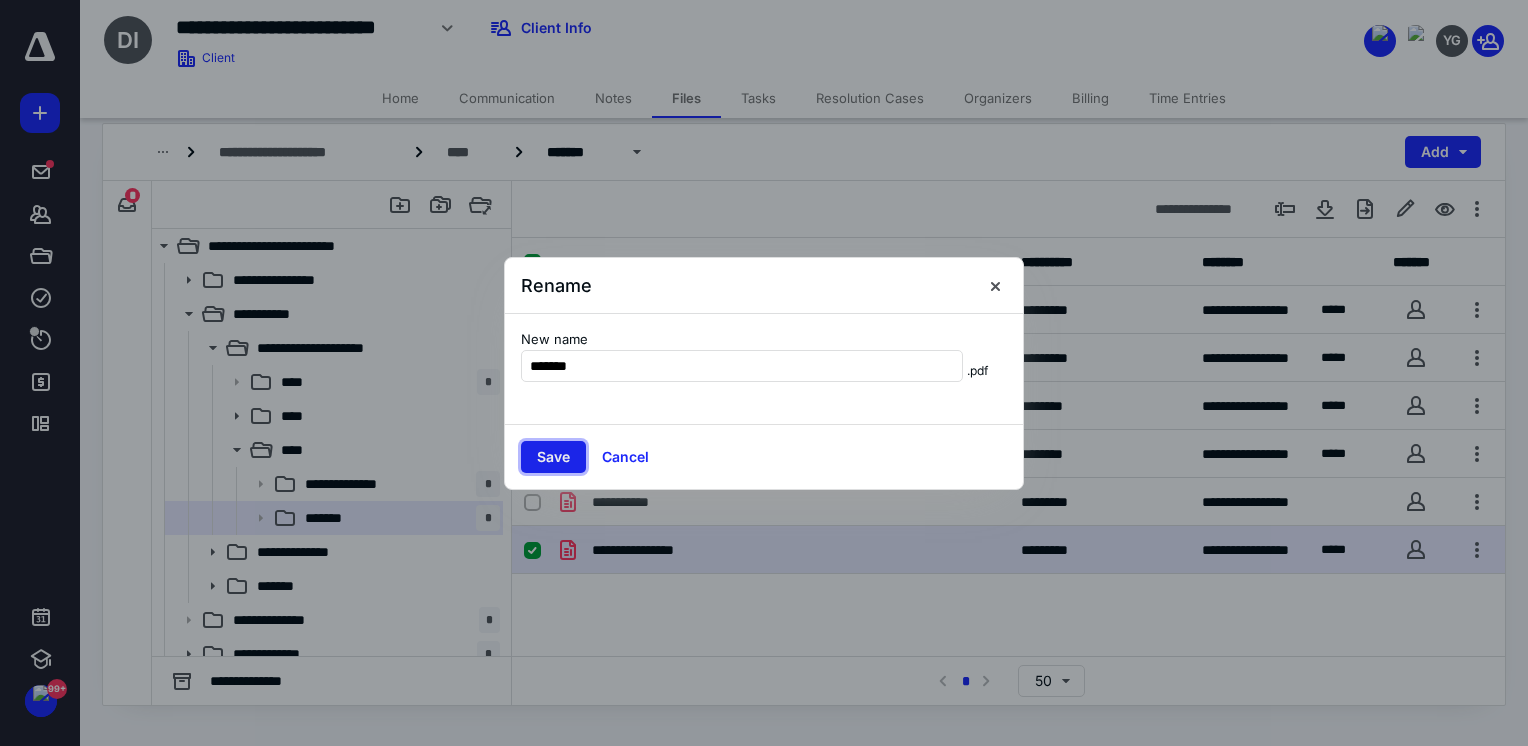 click on "Save" at bounding box center [553, 457] 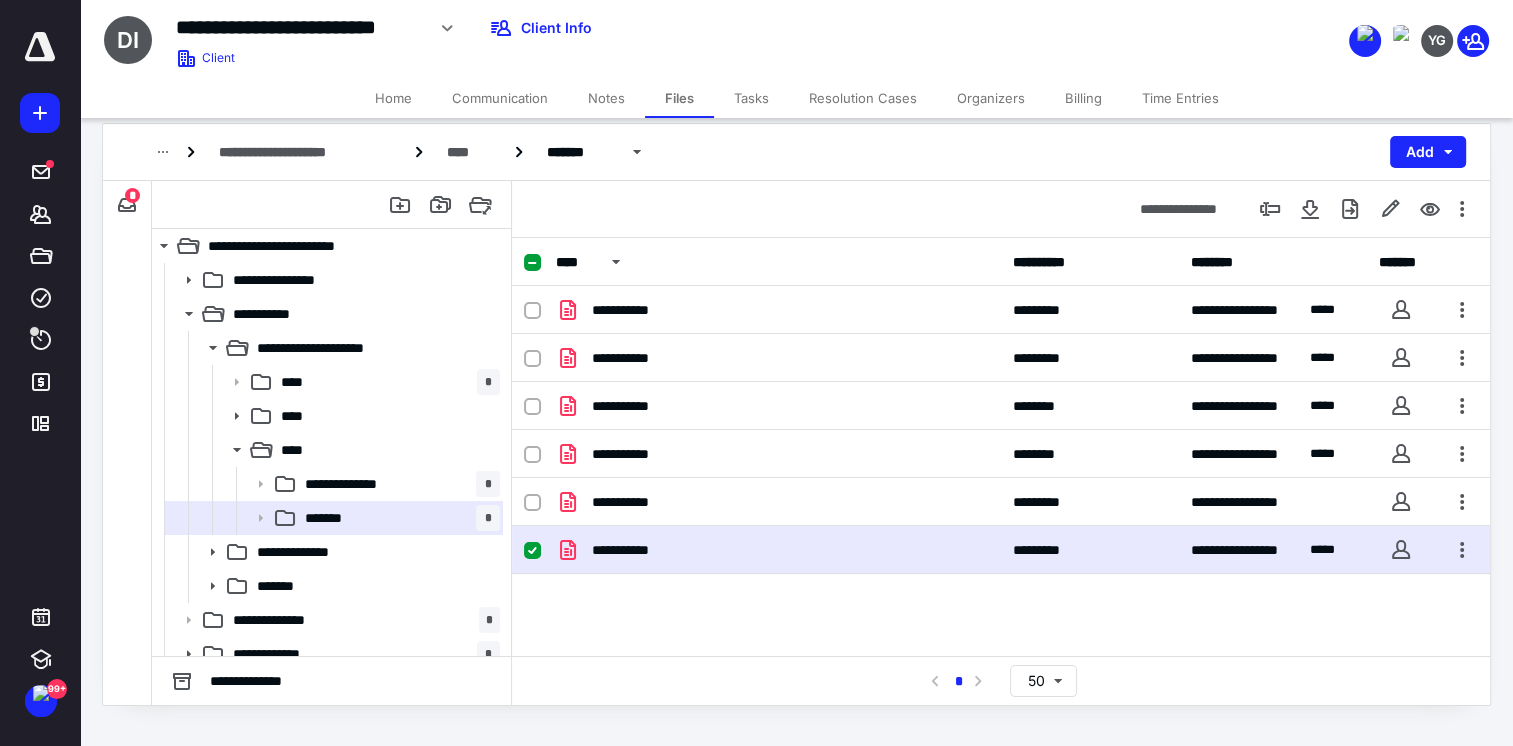 click on "Home" at bounding box center [393, 98] 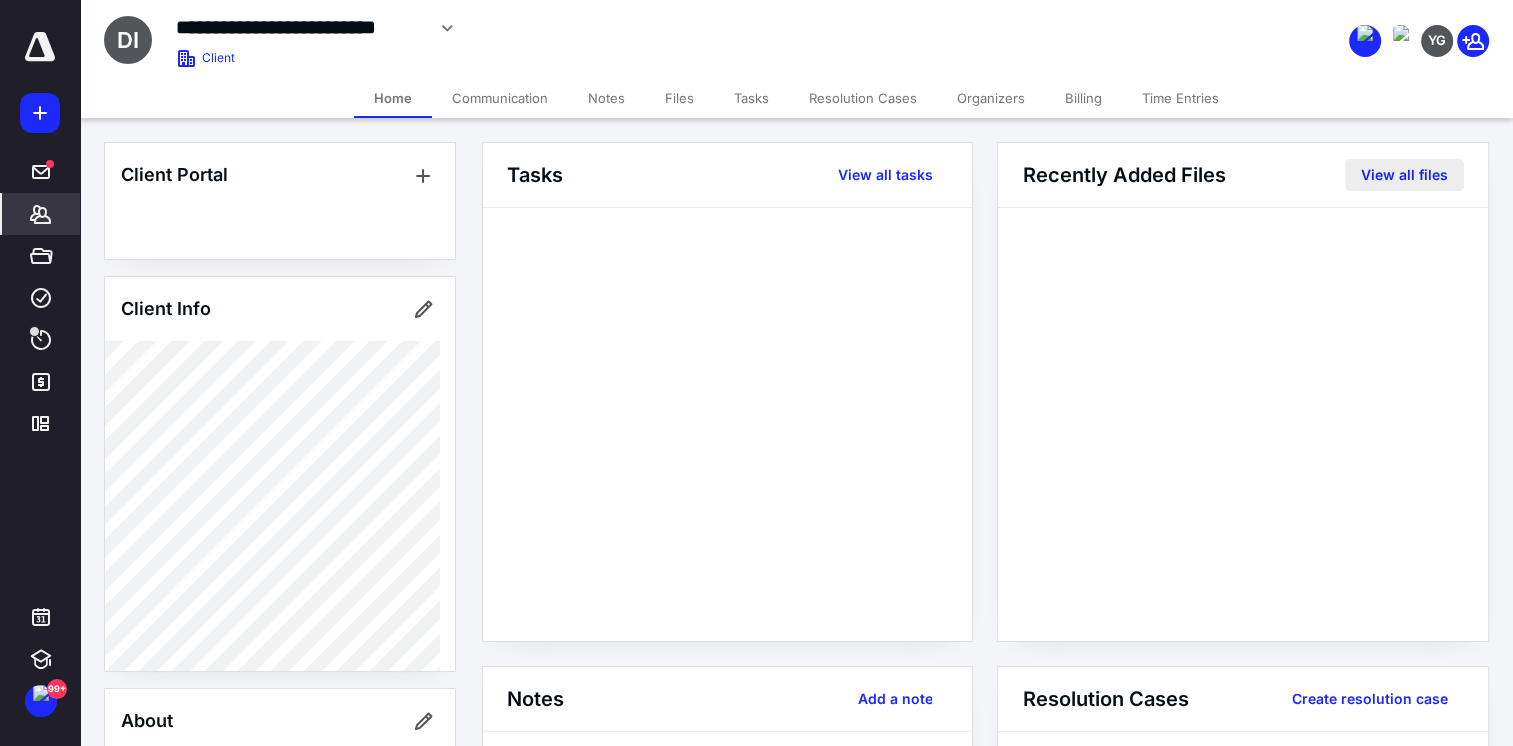 click on "View all files" at bounding box center [1404, 175] 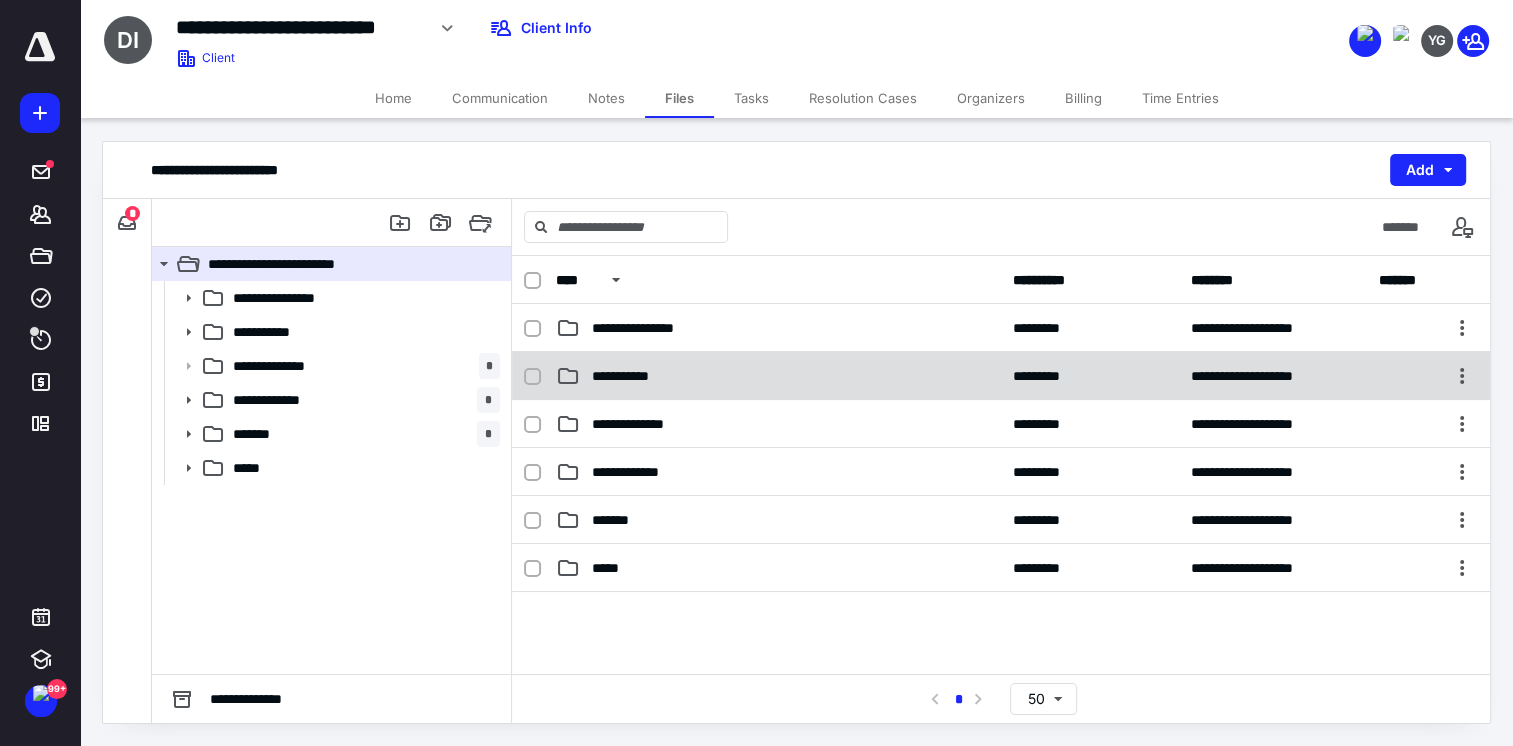 click on "**********" at bounding box center (778, 376) 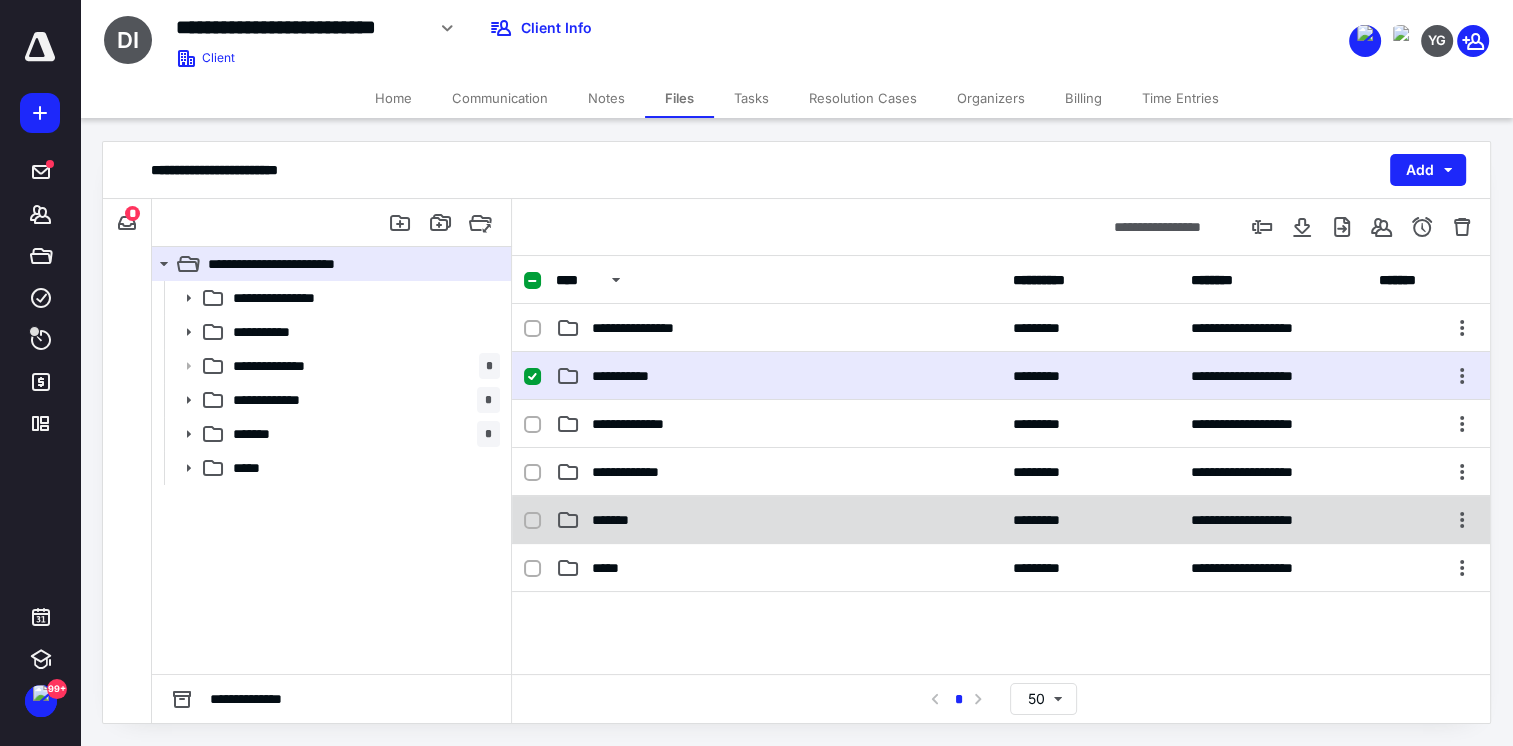 click on "*******" at bounding box center [778, 520] 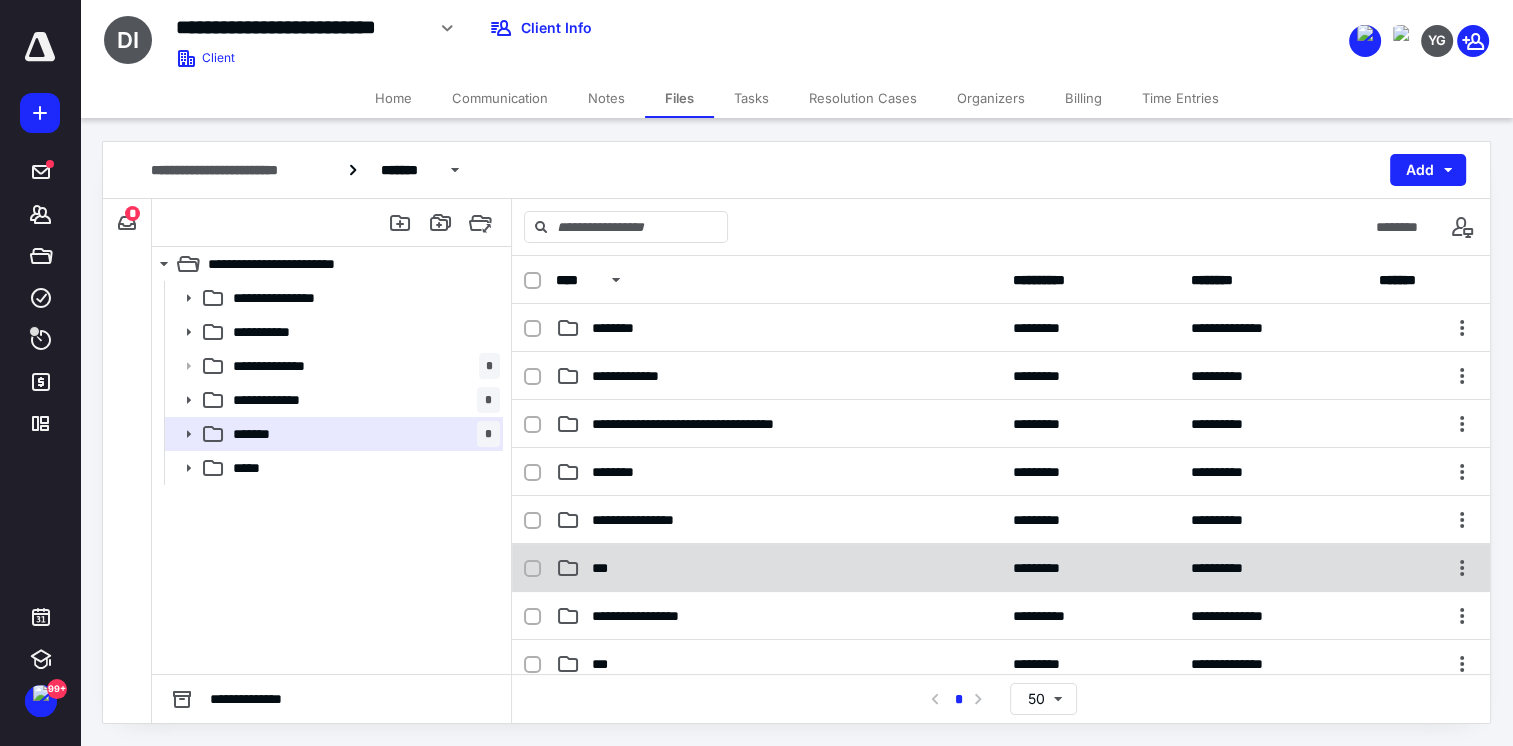 click on "***" at bounding box center (778, 568) 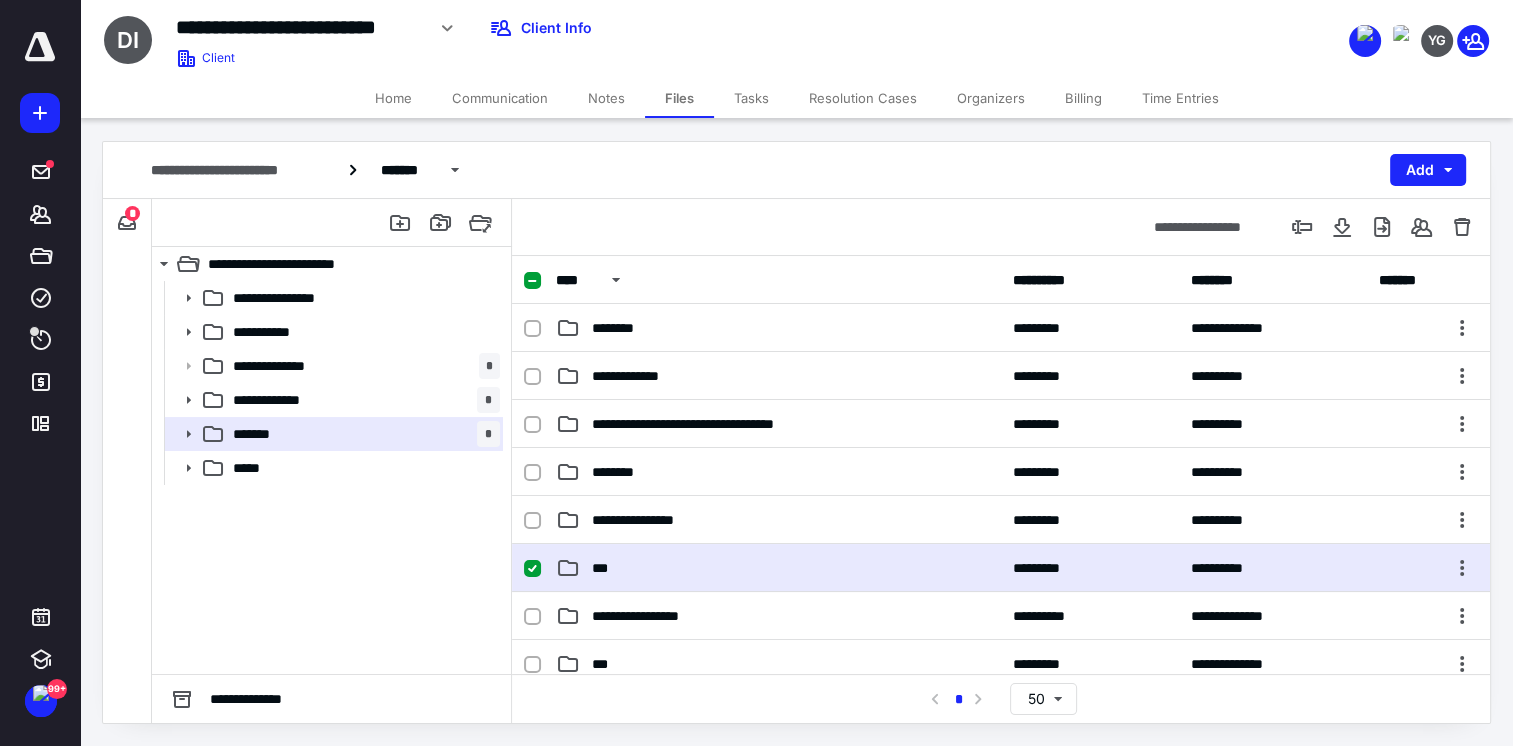 click on "***" at bounding box center [778, 568] 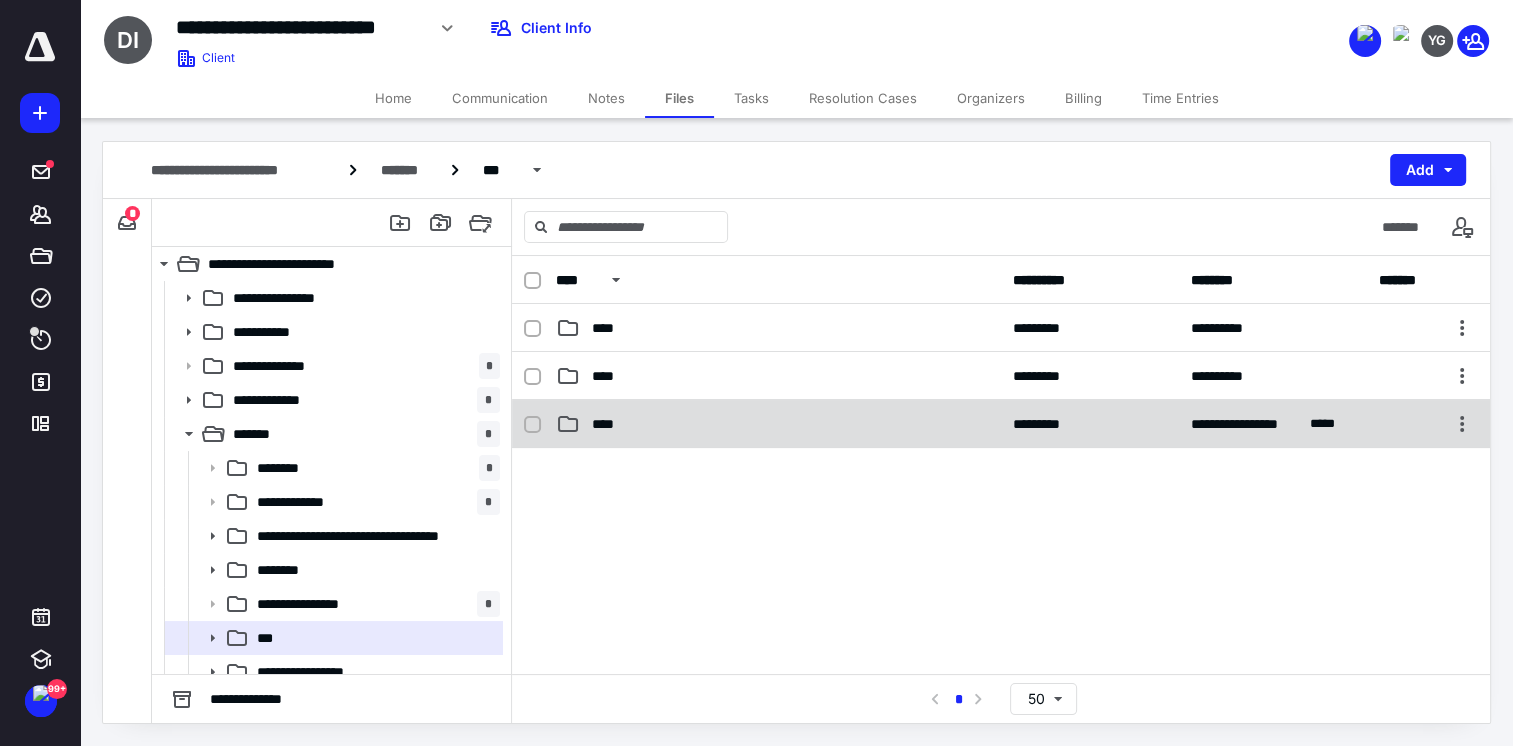 click on "****" at bounding box center [778, 424] 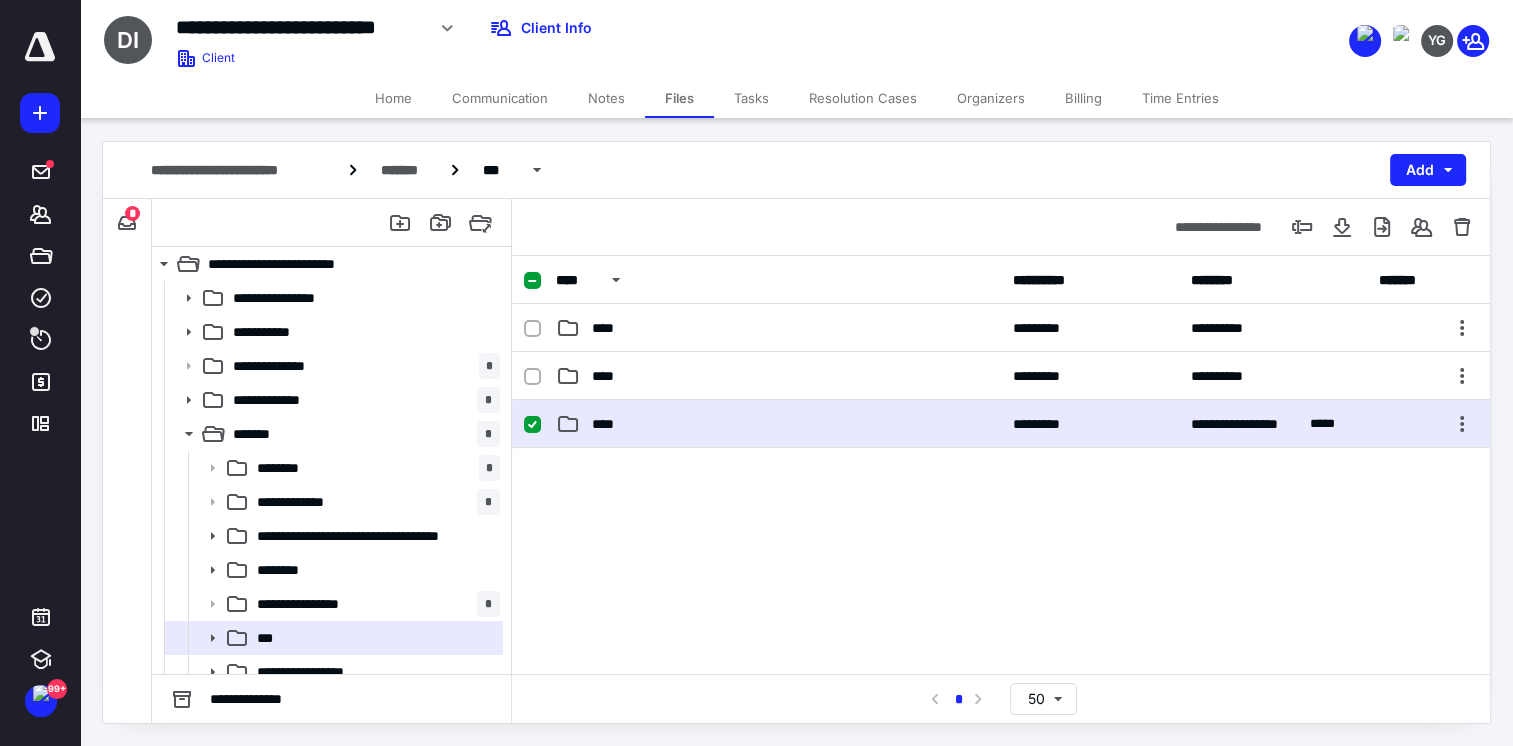 click on "****" at bounding box center (778, 424) 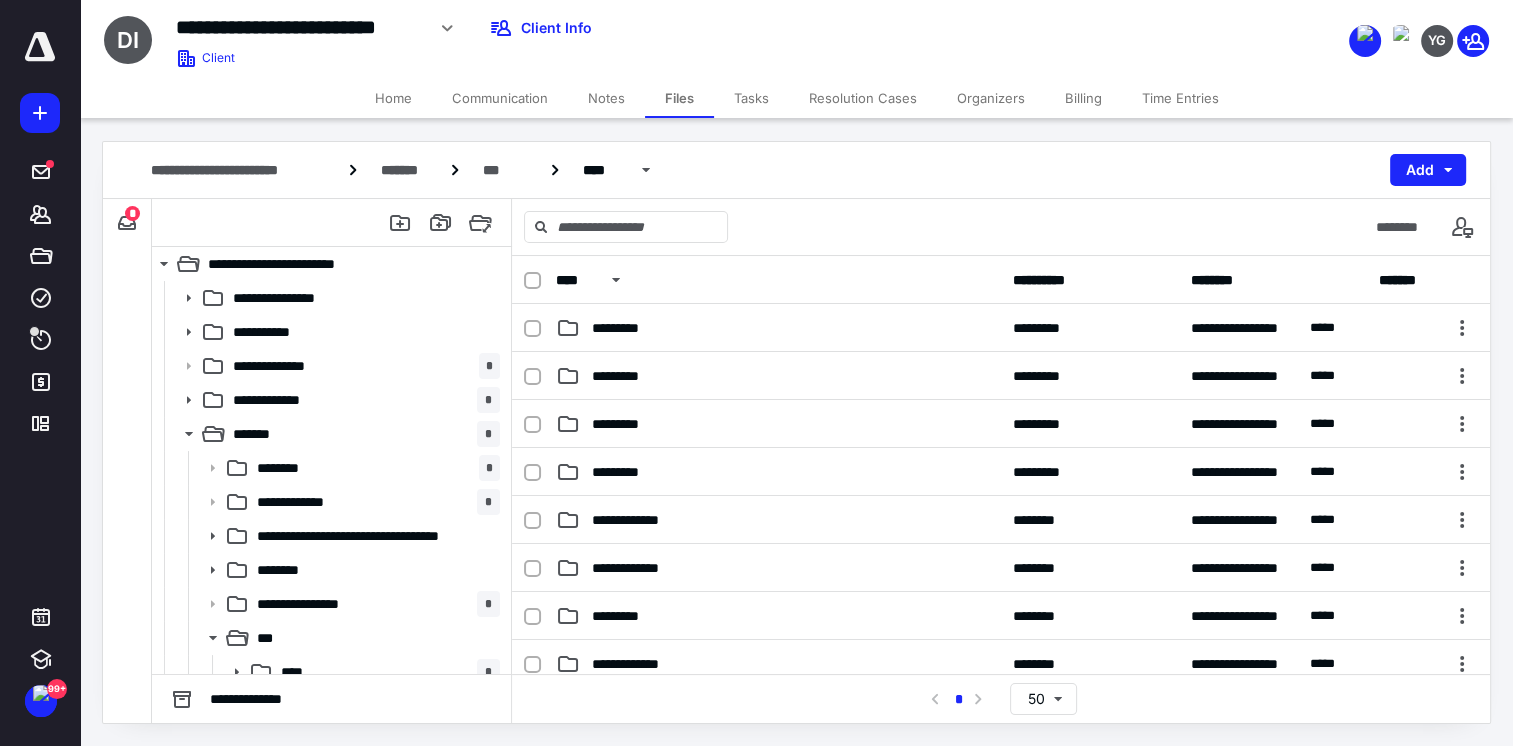scroll, scrollTop: 550, scrollLeft: 0, axis: vertical 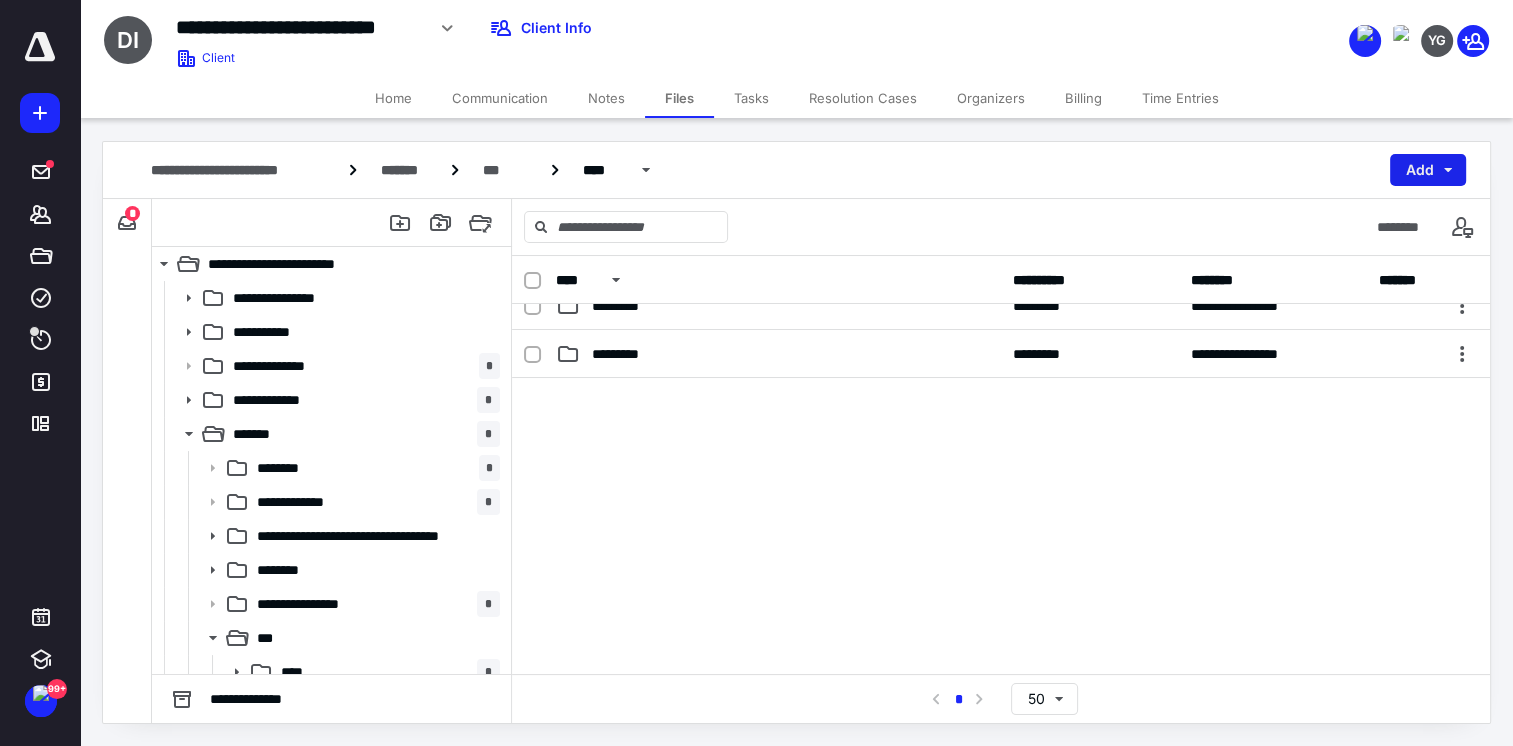 click on "Add" at bounding box center [1428, 170] 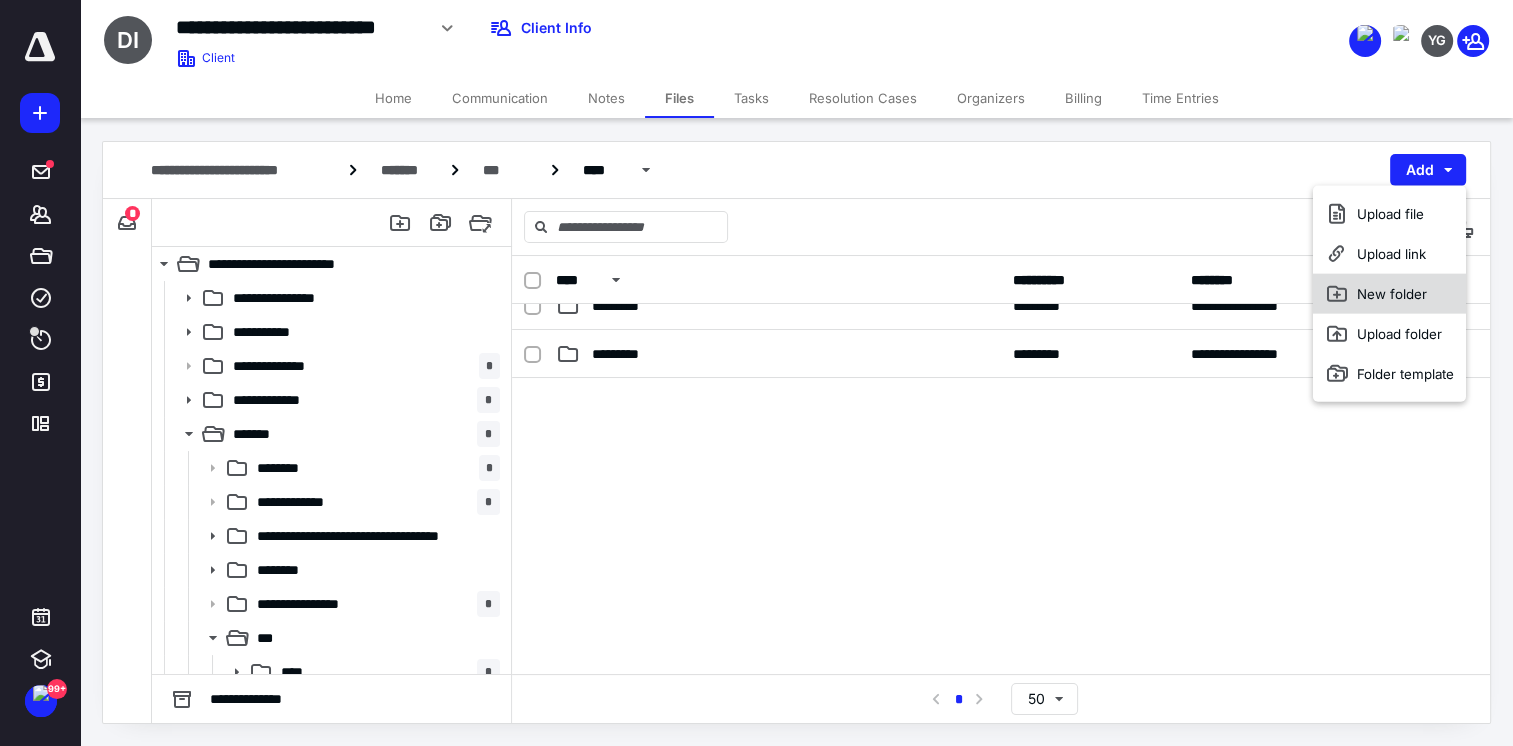 click on "New folder" at bounding box center (1389, 294) 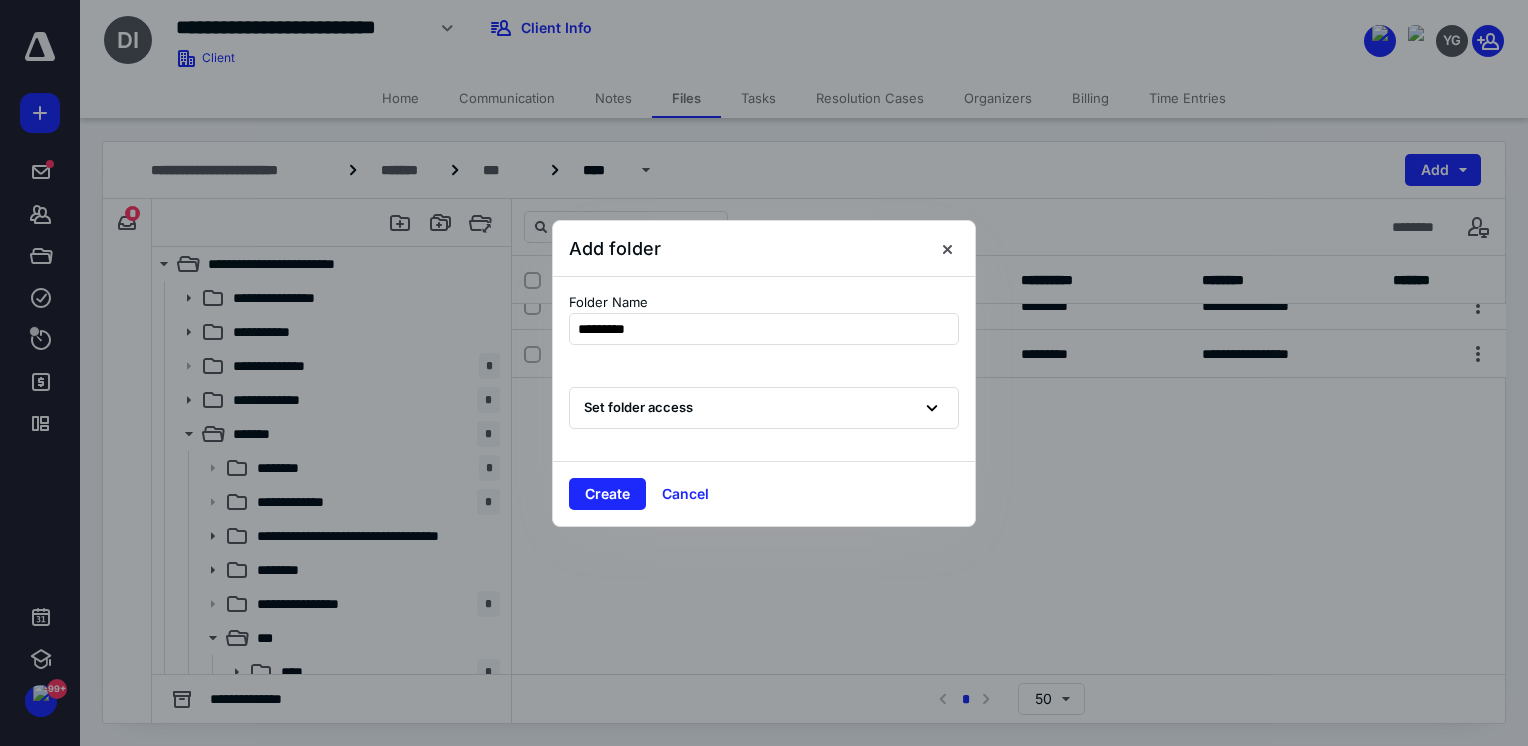 type on "*********" 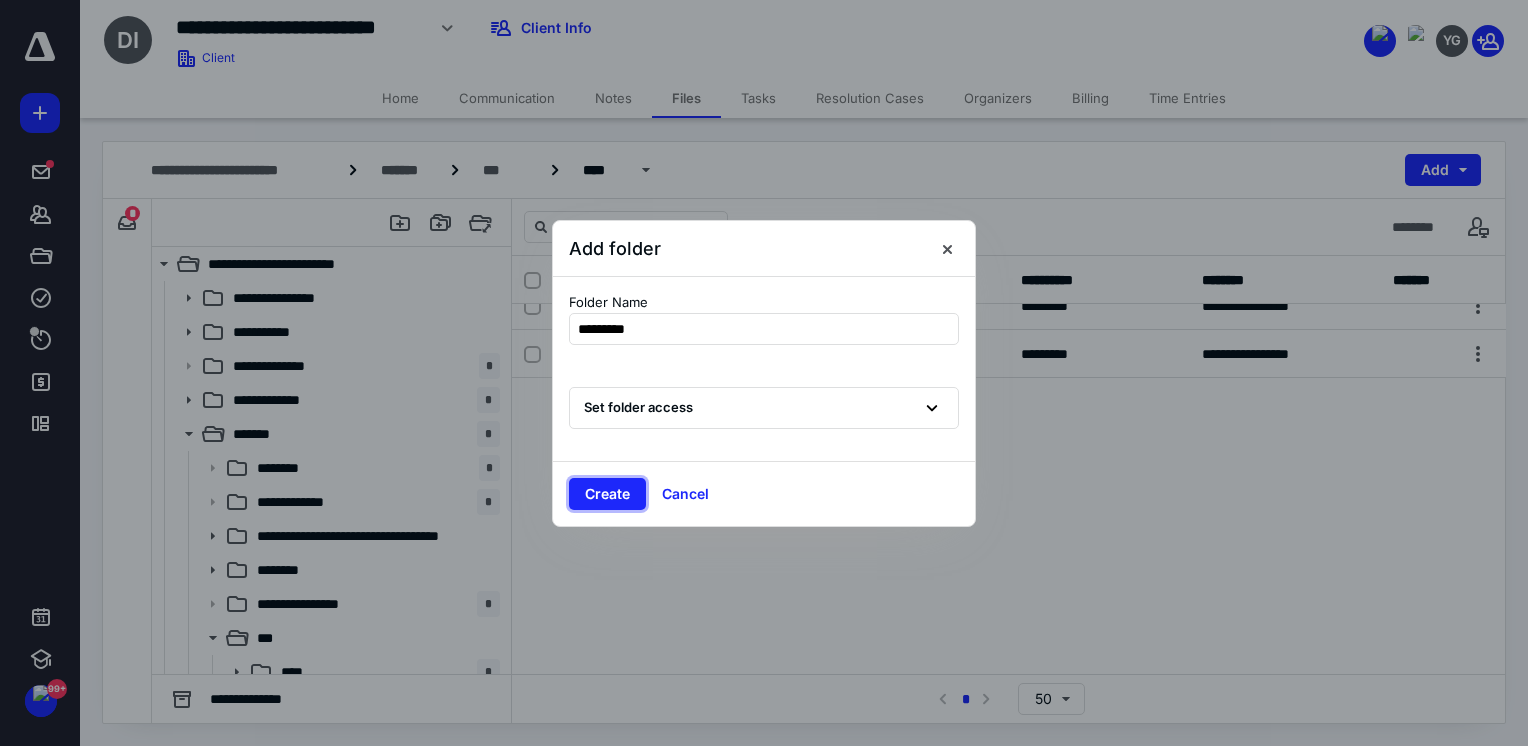 click on "Create" at bounding box center (607, 494) 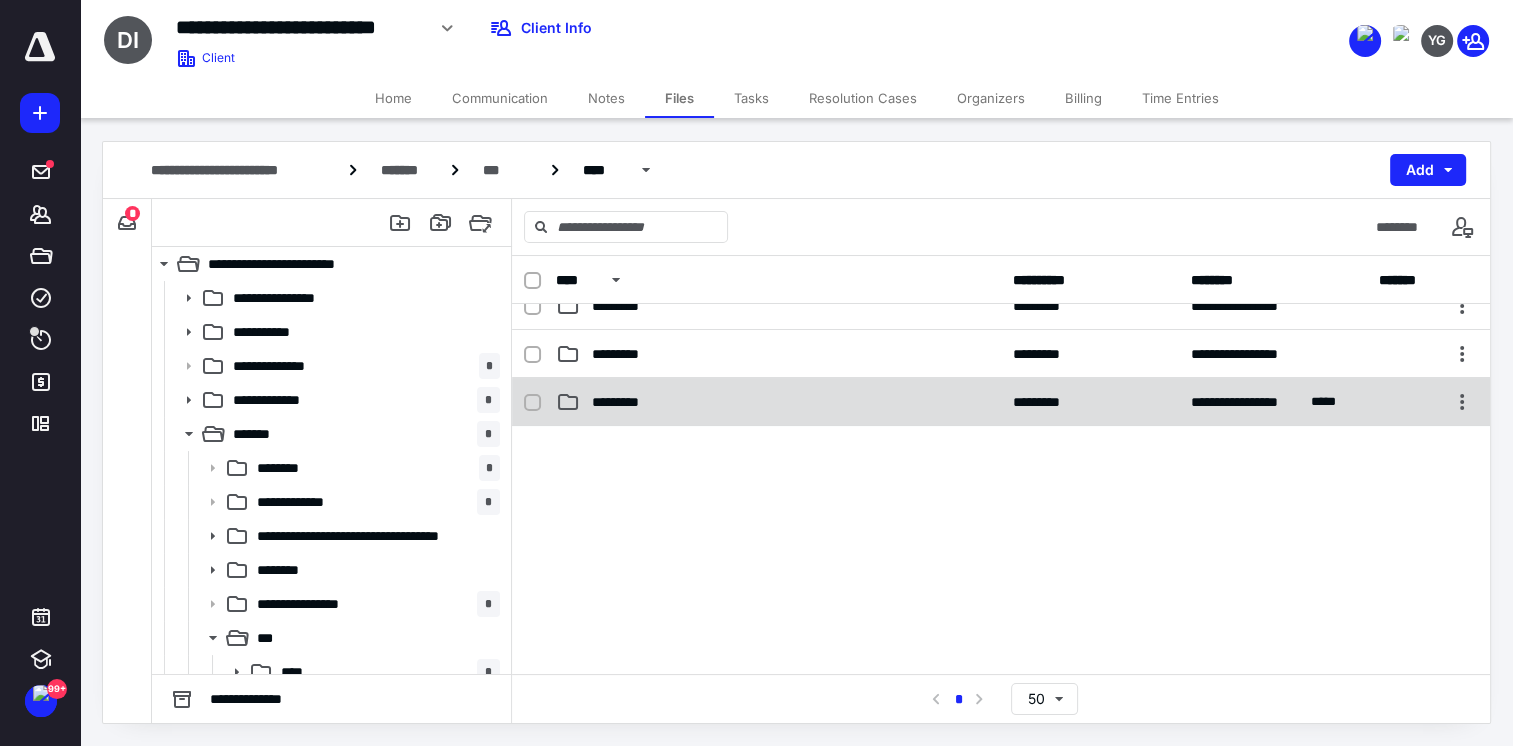 click on "*********" at bounding box center [778, 402] 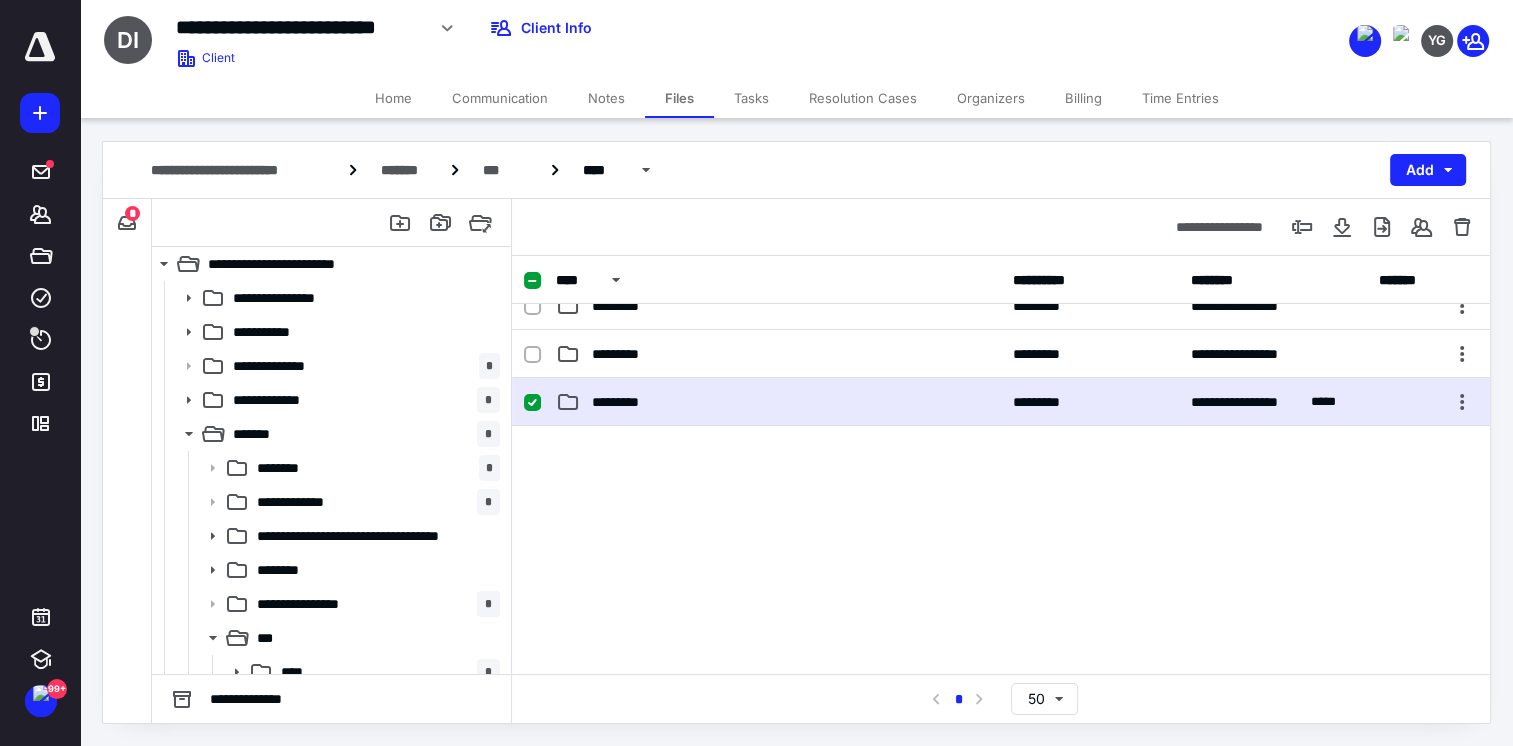click on "*********" at bounding box center [778, 402] 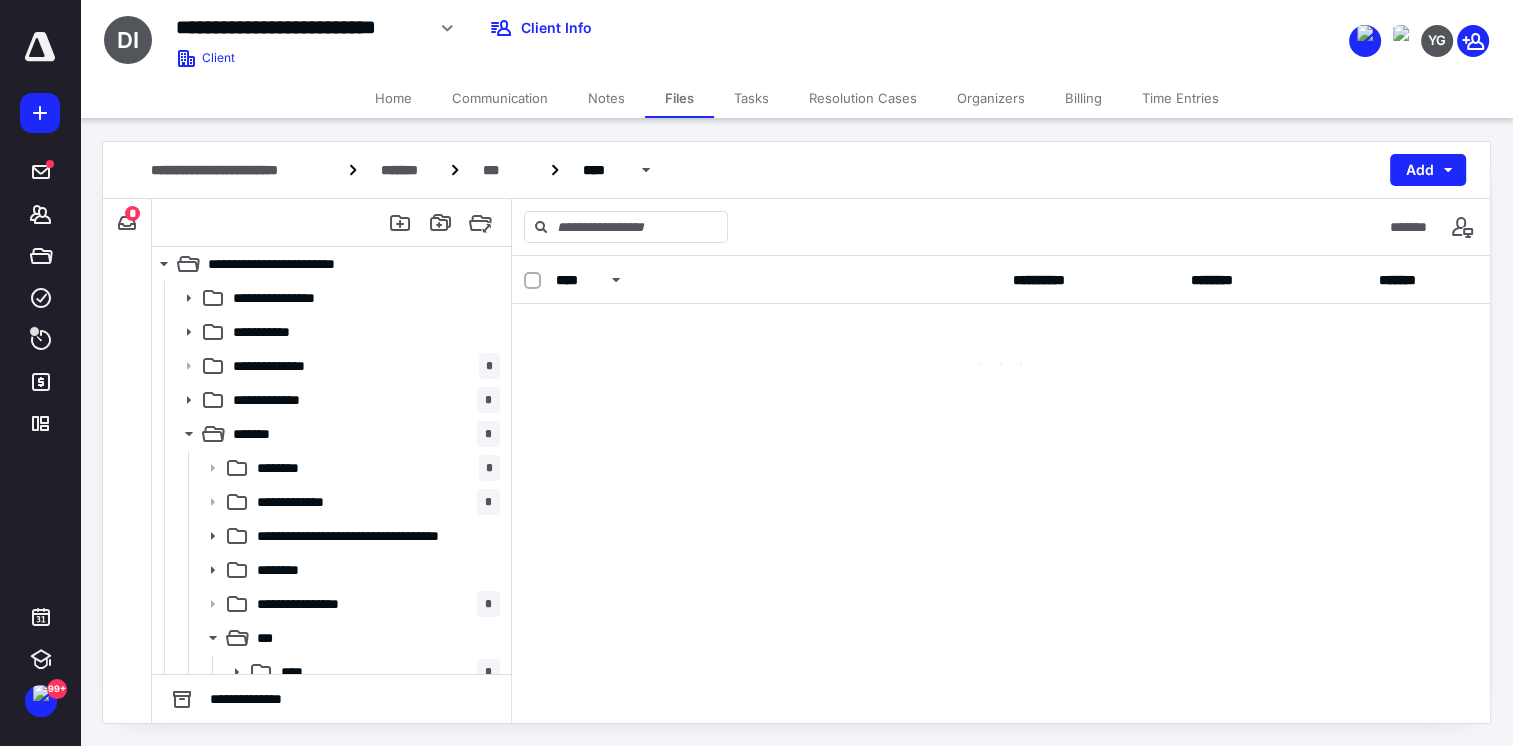 scroll, scrollTop: 0, scrollLeft: 0, axis: both 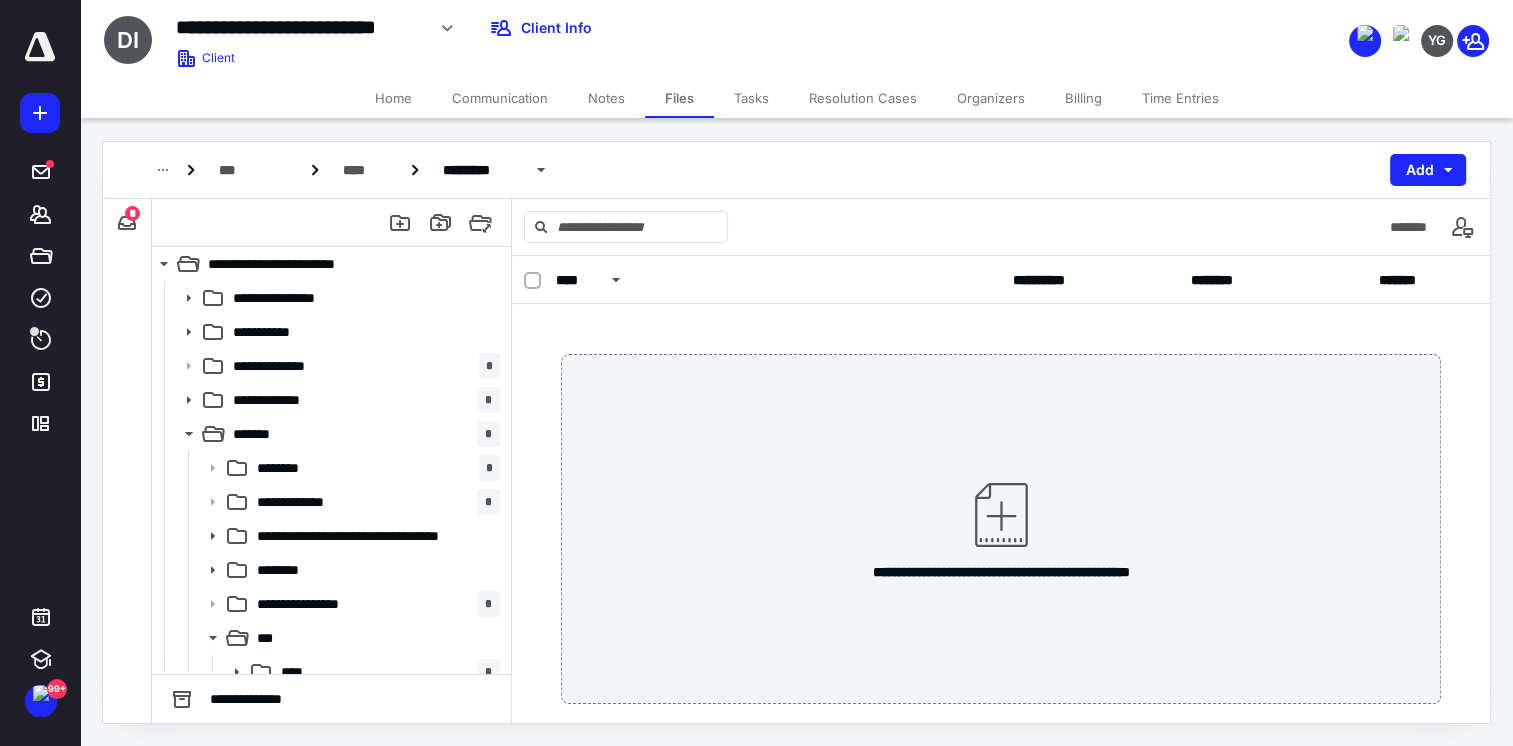 click at bounding box center (1001, 515) 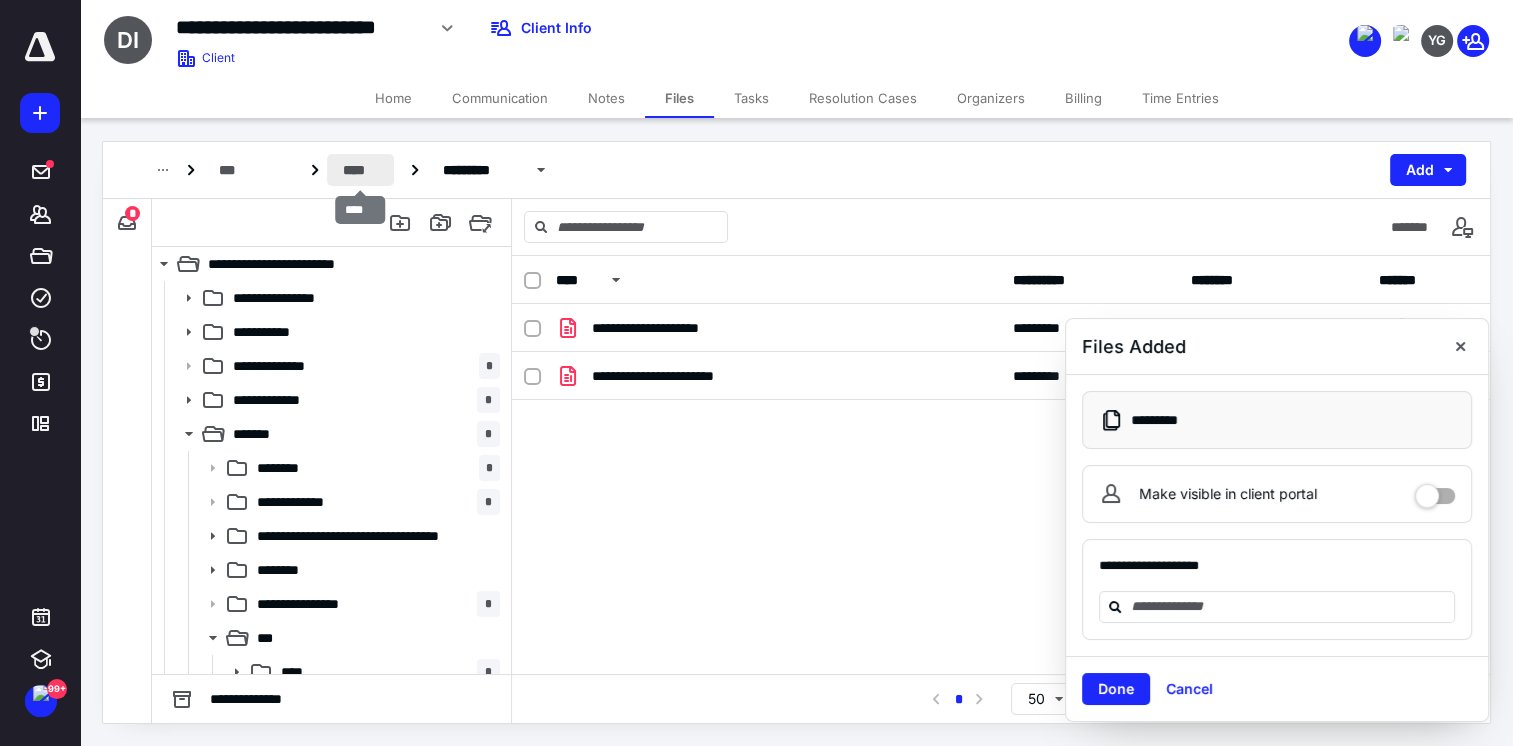 click on "****" at bounding box center [360, 170] 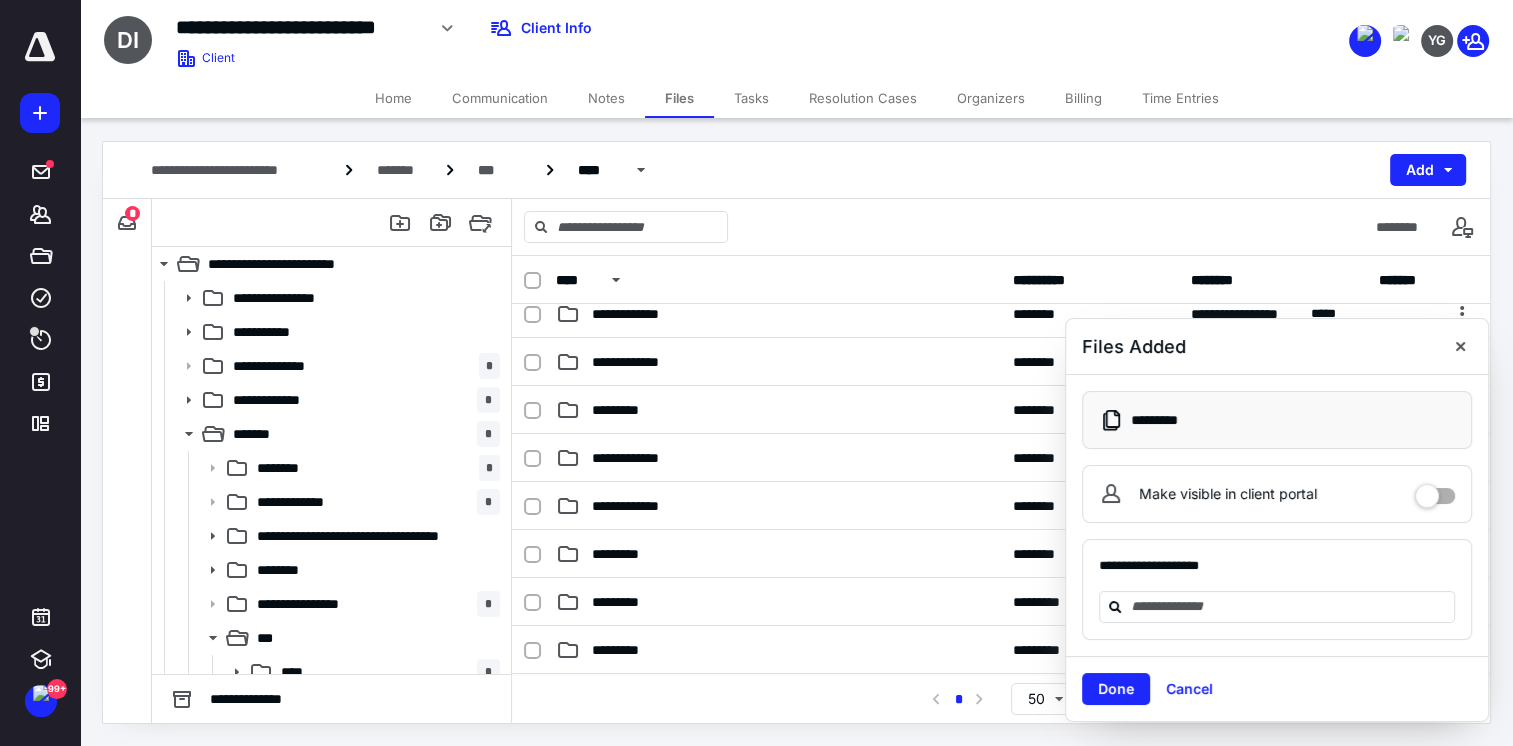 scroll, scrollTop: 300, scrollLeft: 0, axis: vertical 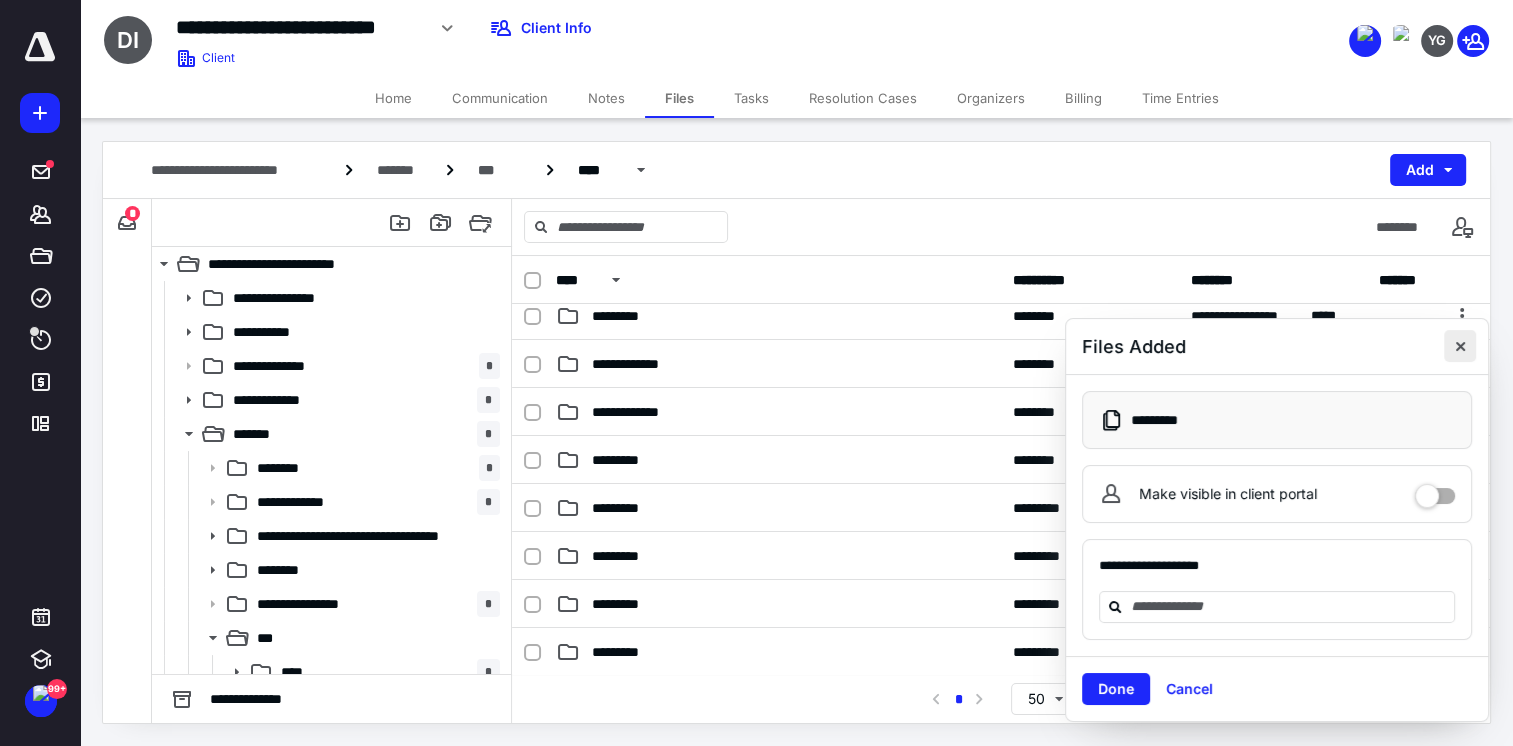 click at bounding box center (1460, 346) 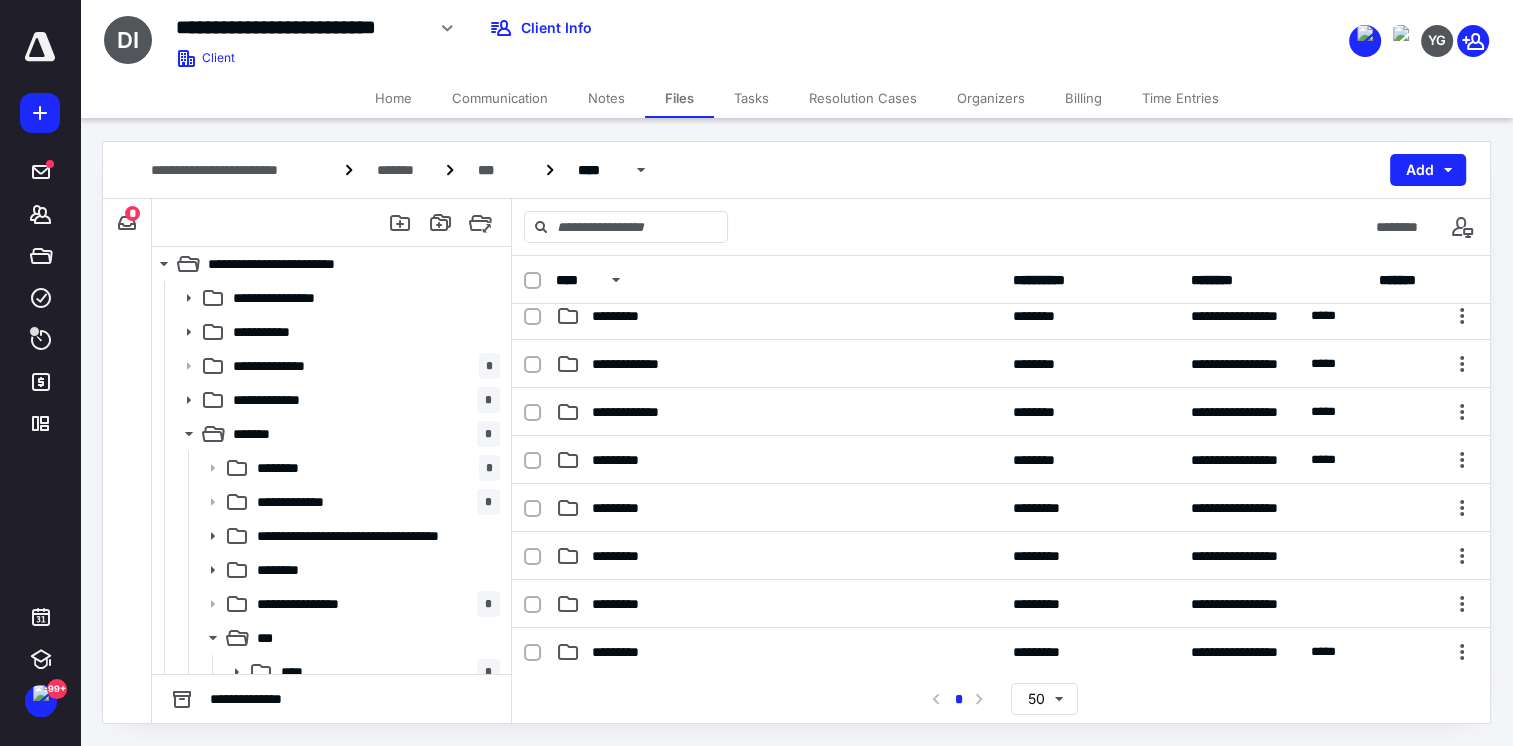scroll, scrollTop: 598, scrollLeft: 0, axis: vertical 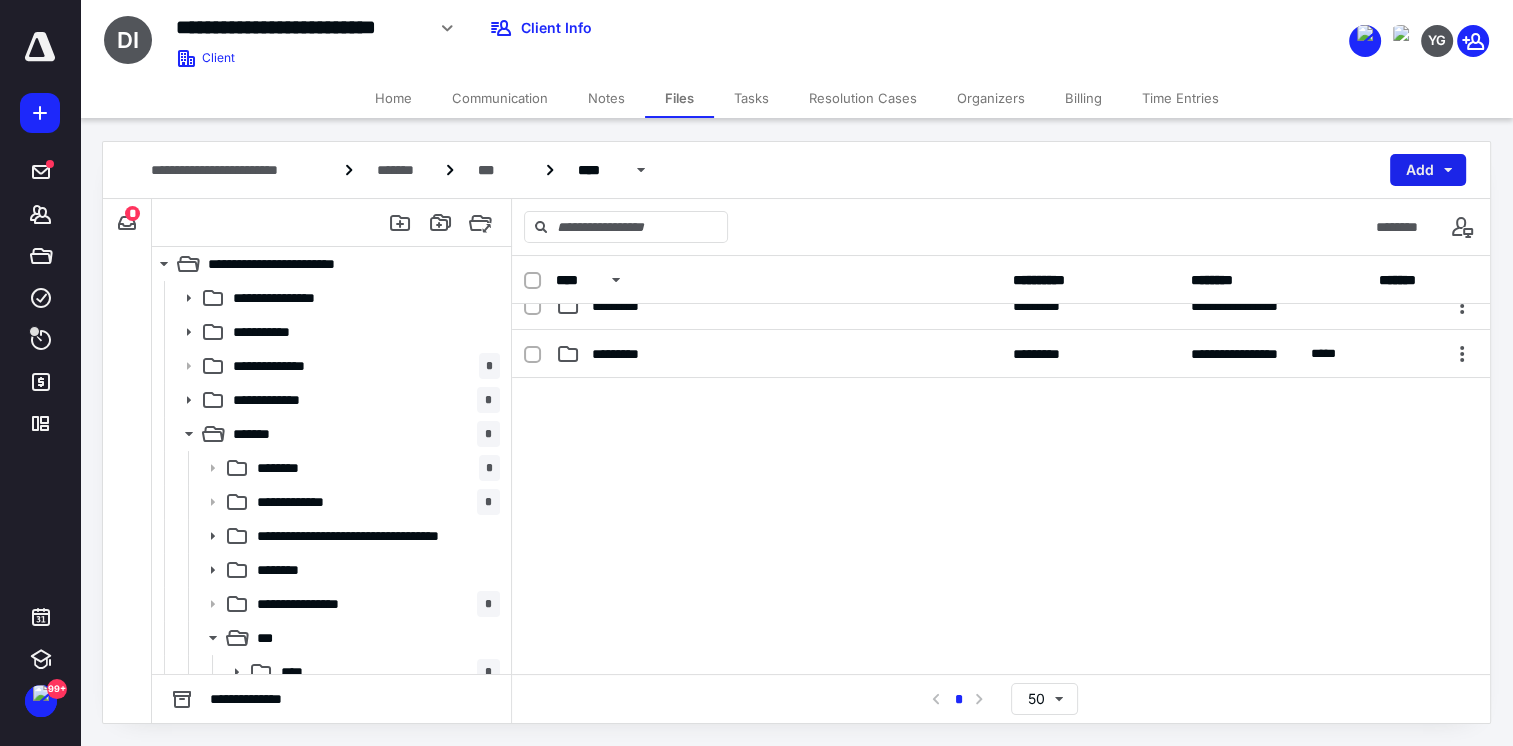 click on "Add" at bounding box center (1428, 170) 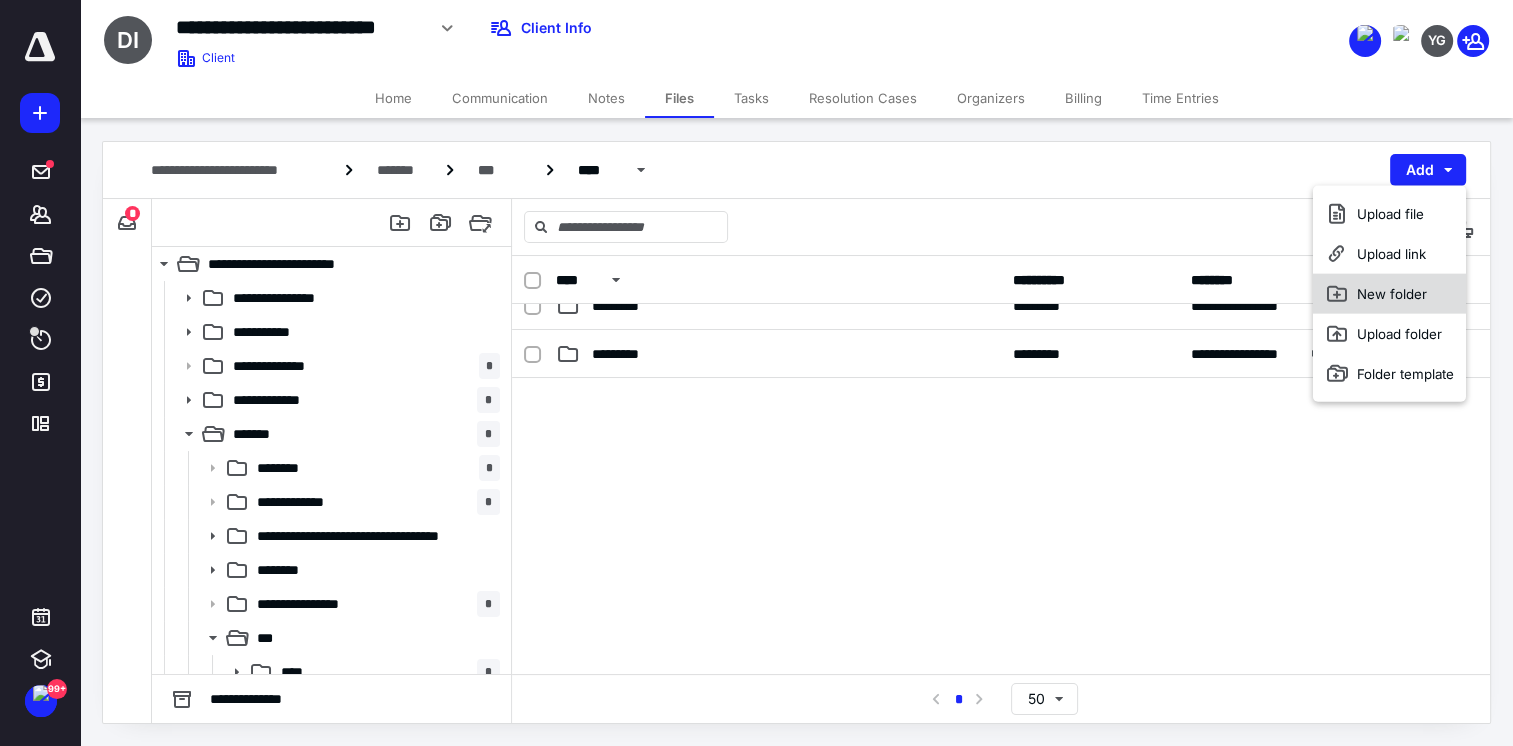 click on "New folder" at bounding box center [1389, 294] 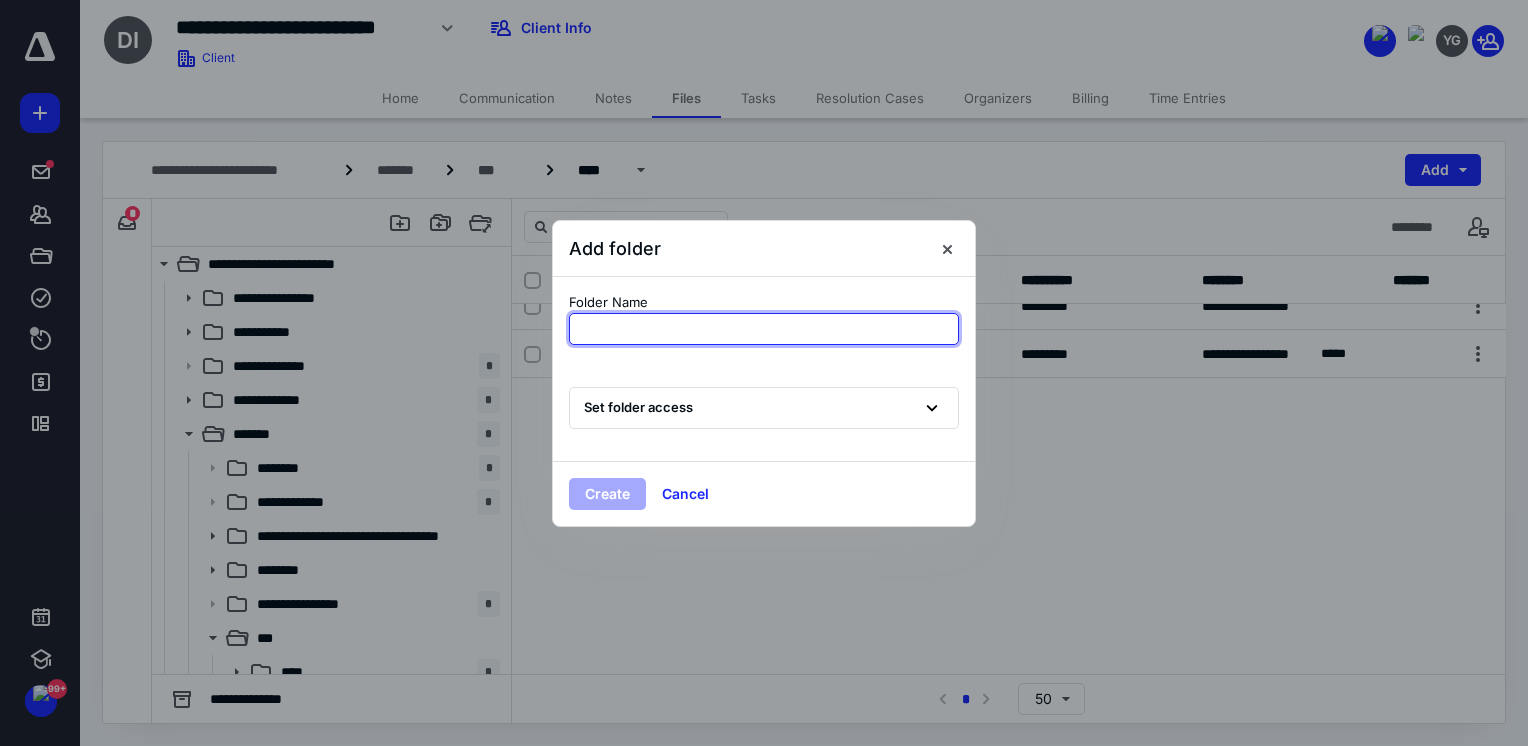 click at bounding box center [764, 329] 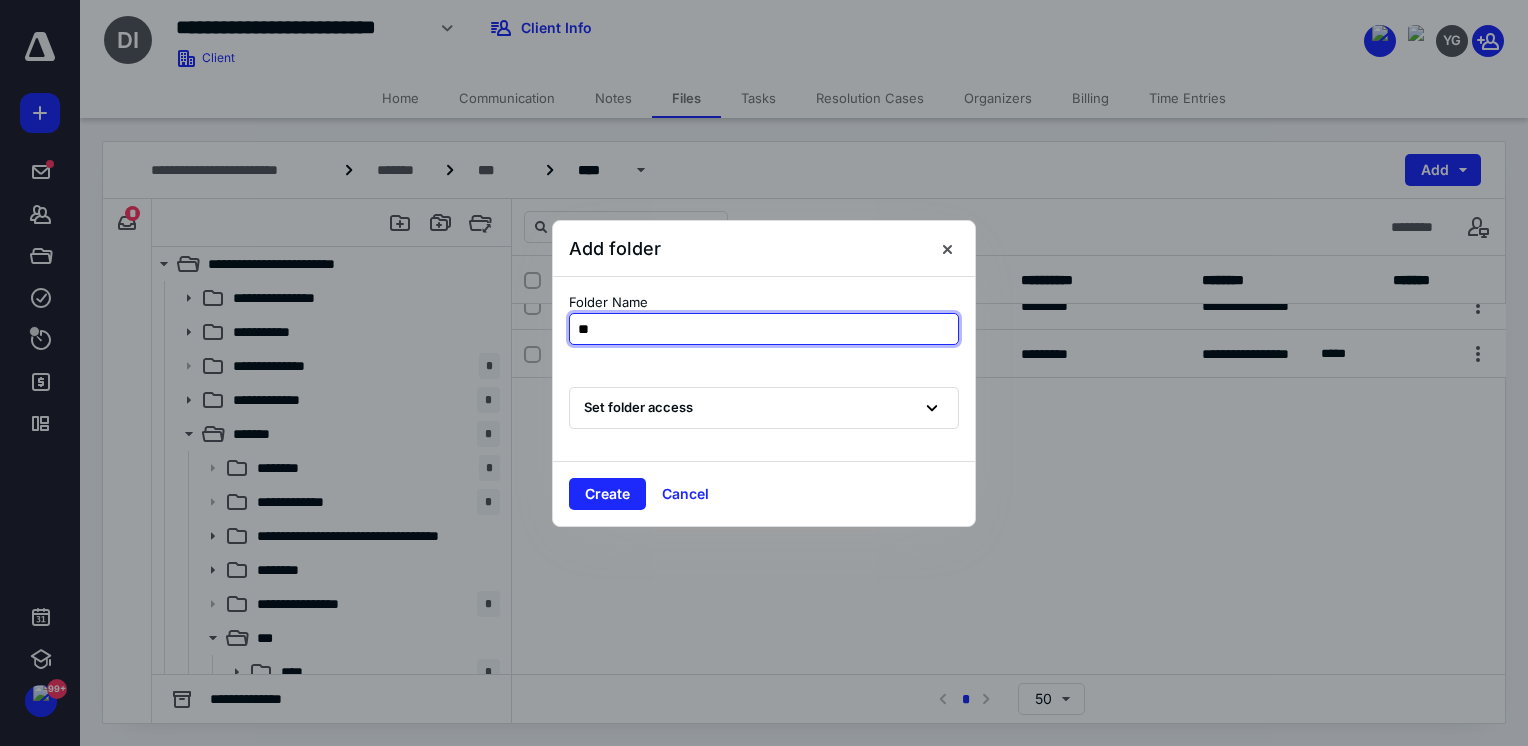 type on "*" 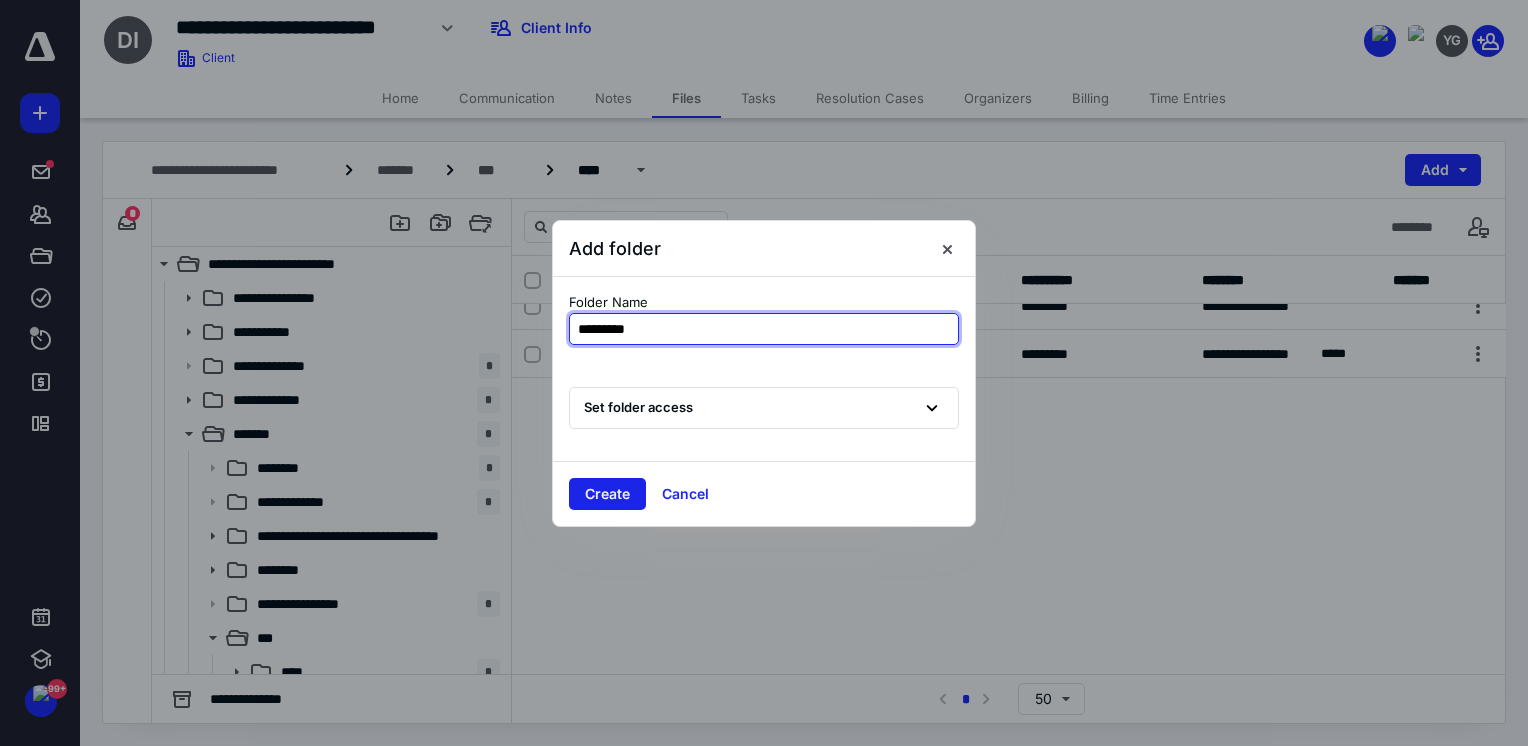 type on "*********" 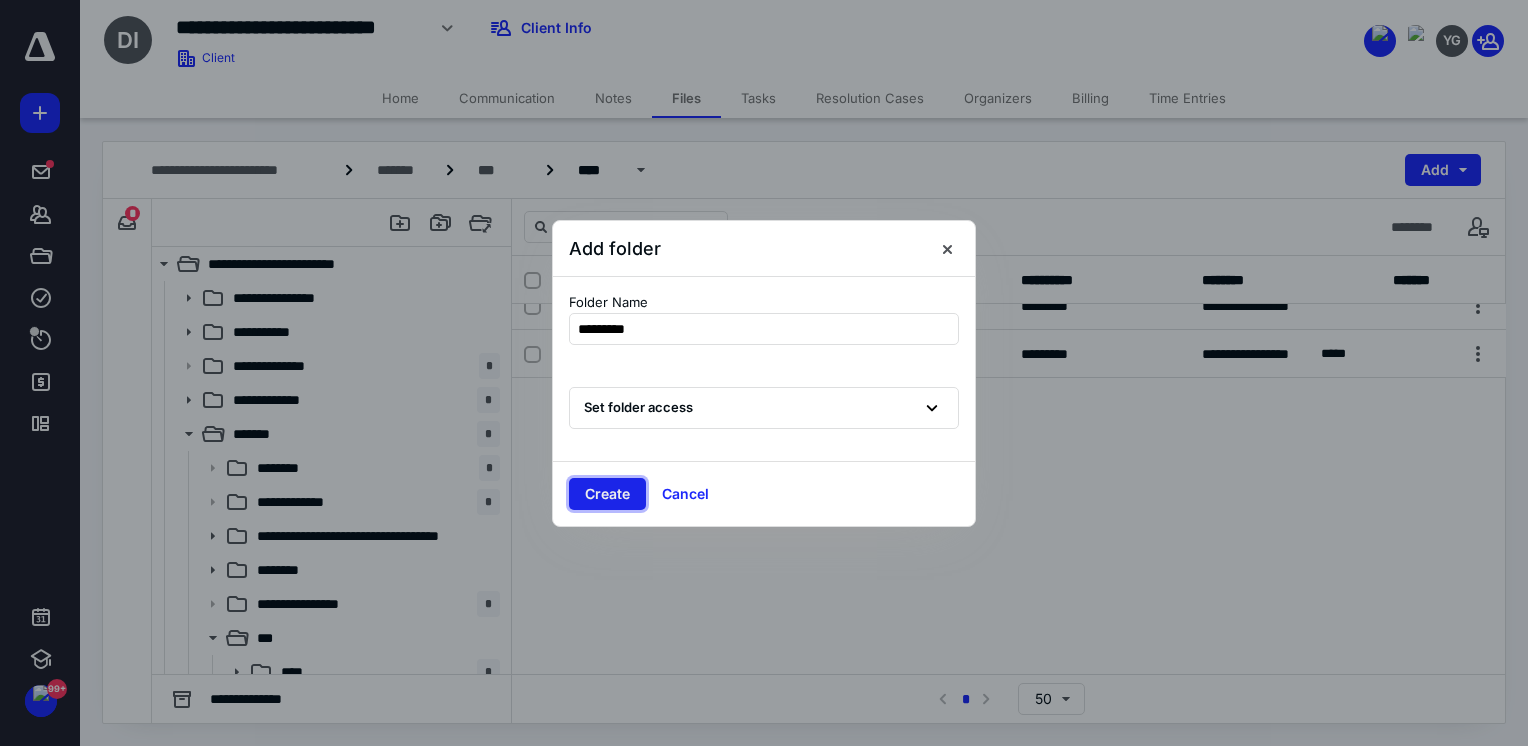 click on "Create" at bounding box center [607, 494] 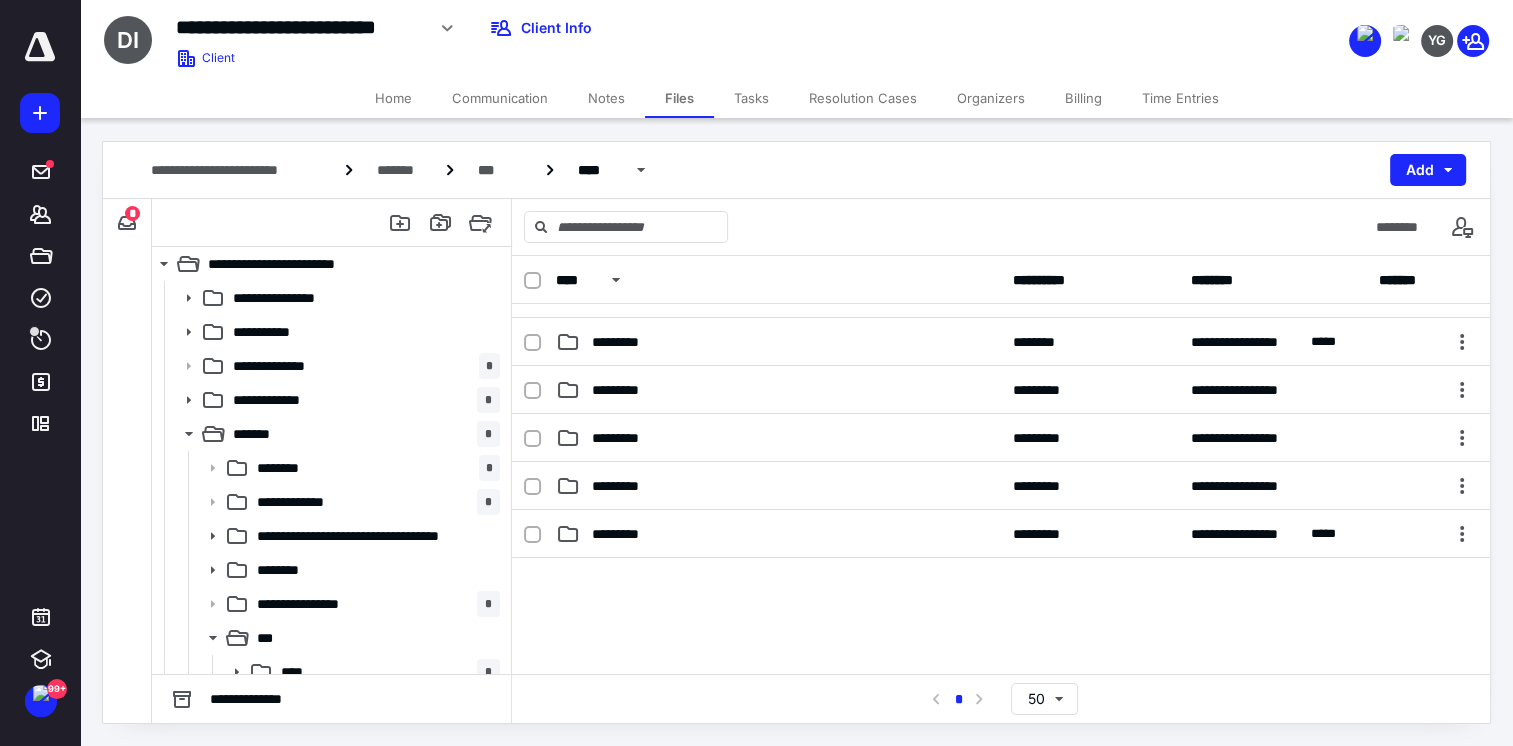 scroll, scrollTop: 423, scrollLeft: 0, axis: vertical 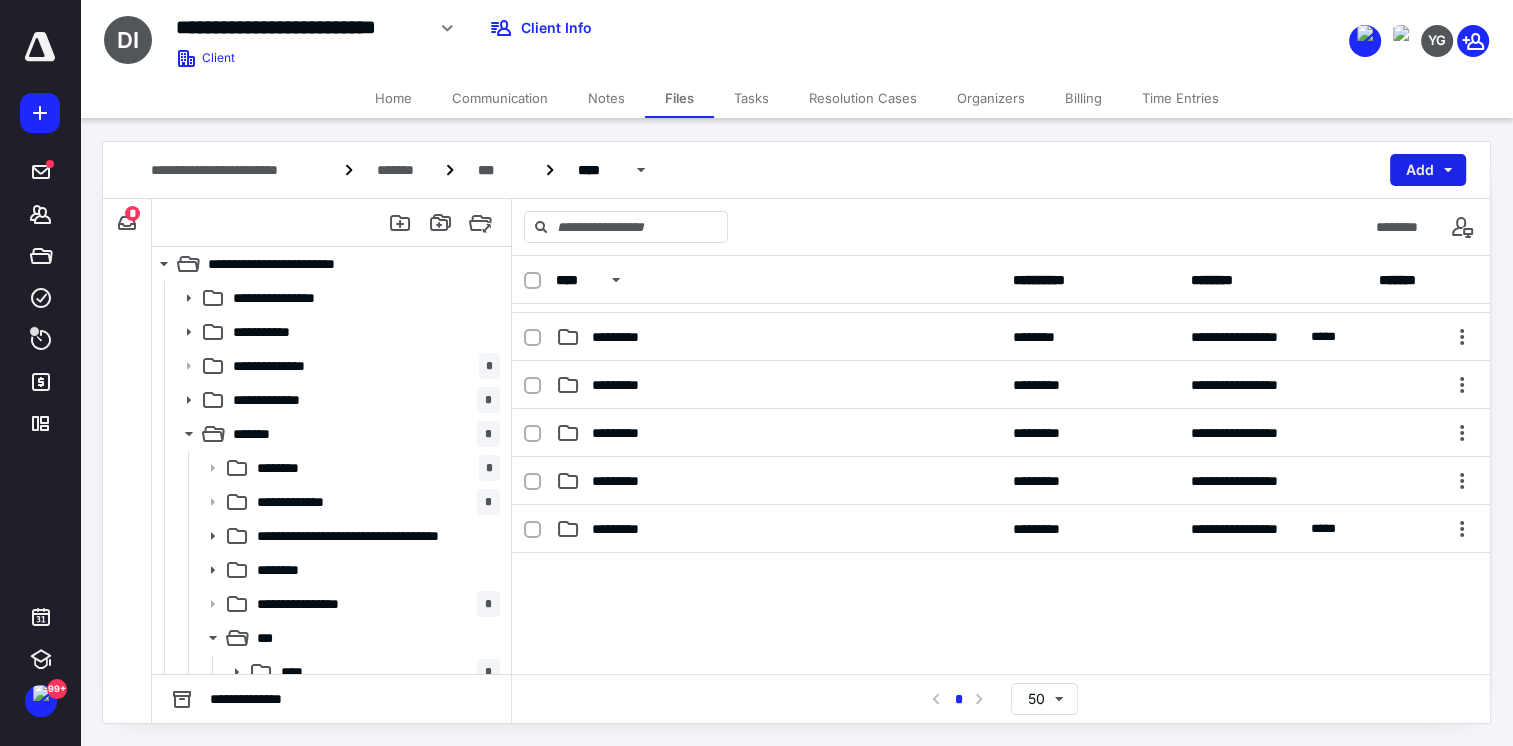 click on "**********" at bounding box center [796, 170] 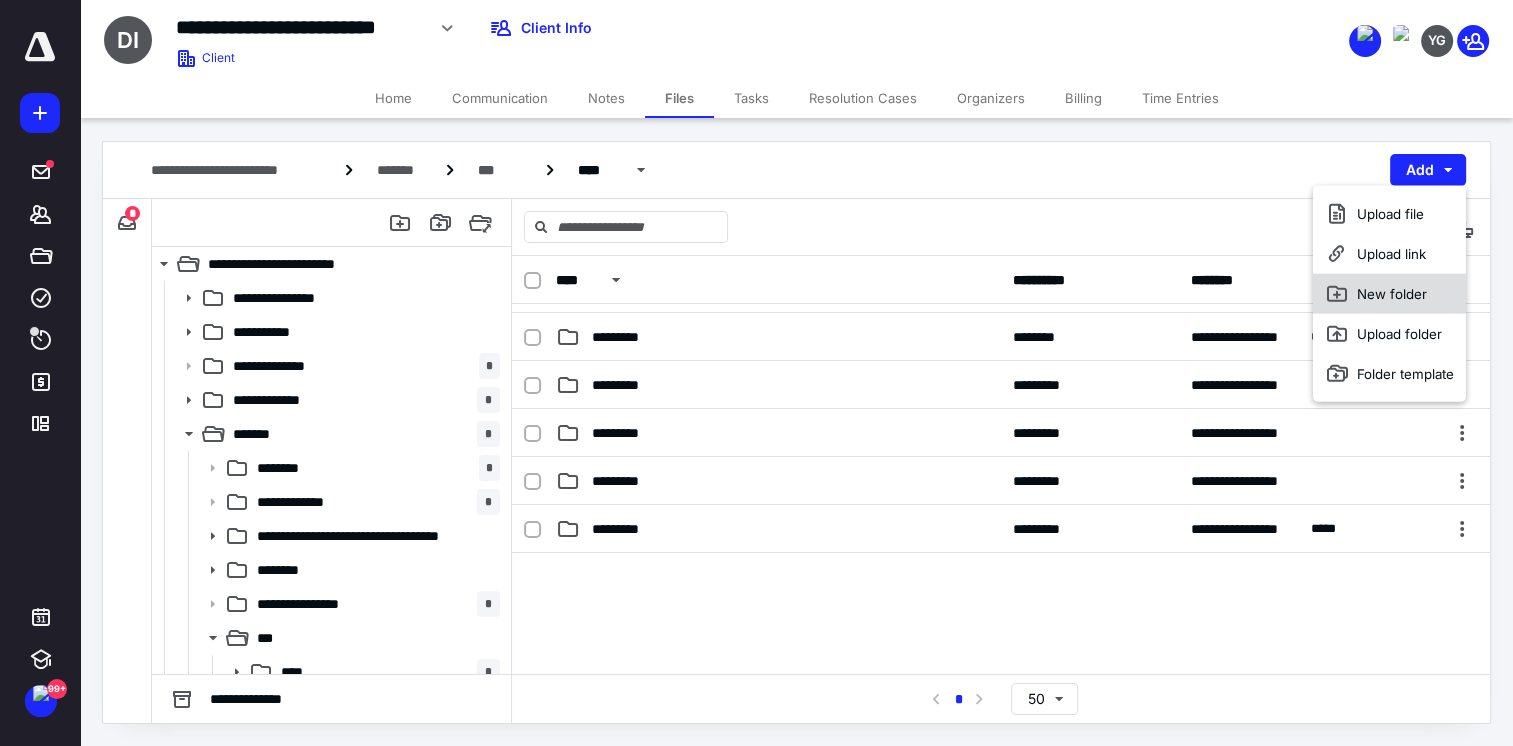 click on "New folder" at bounding box center [1389, 294] 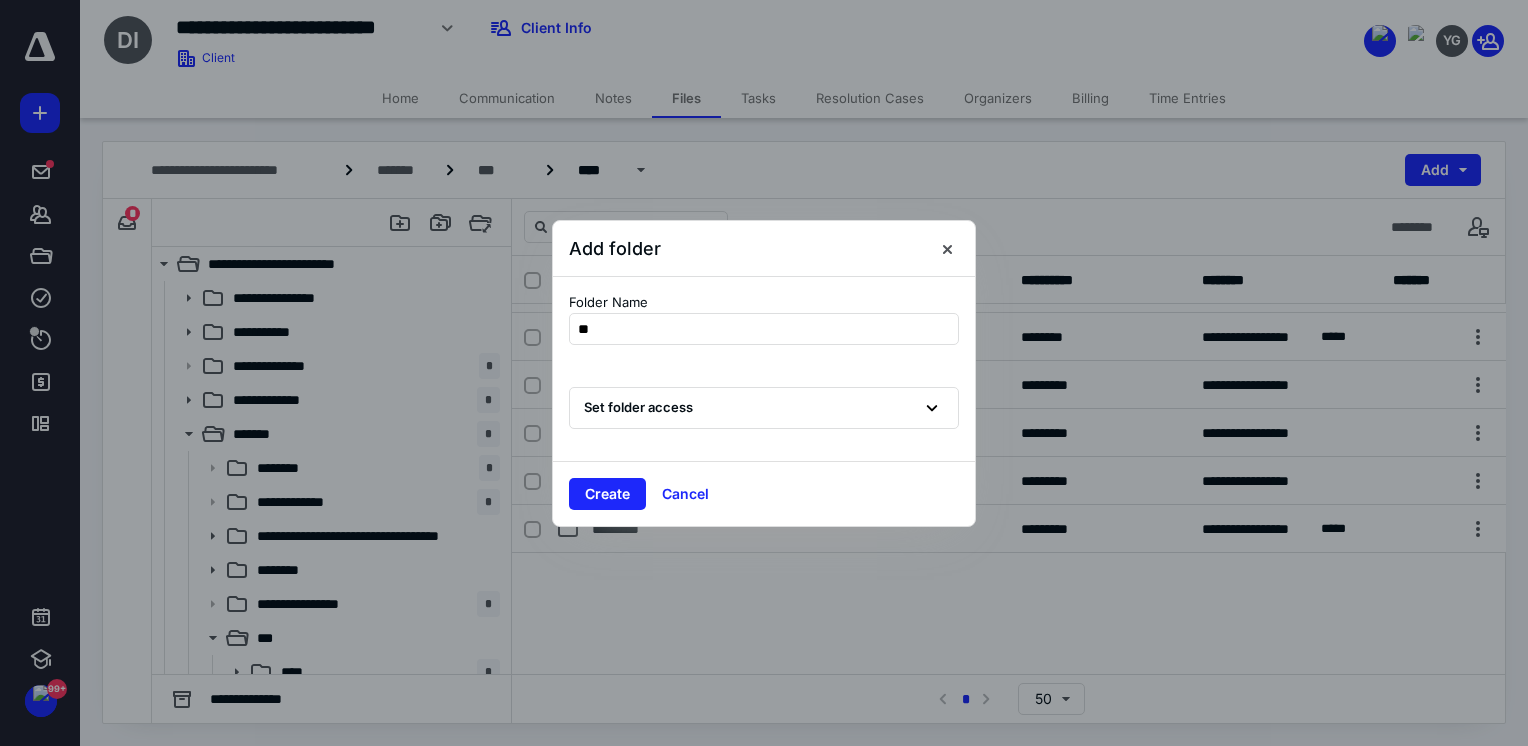 type on "*" 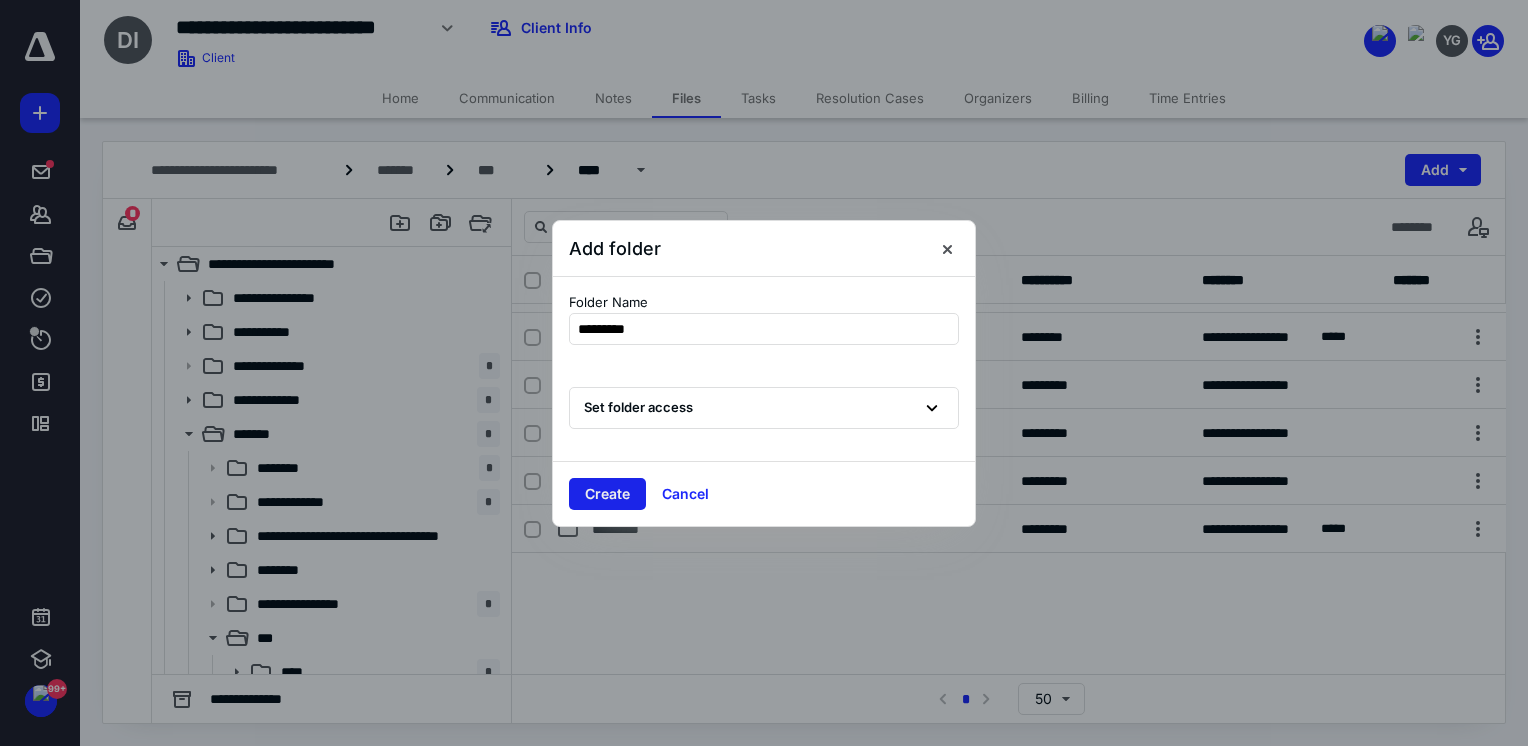 type on "*********" 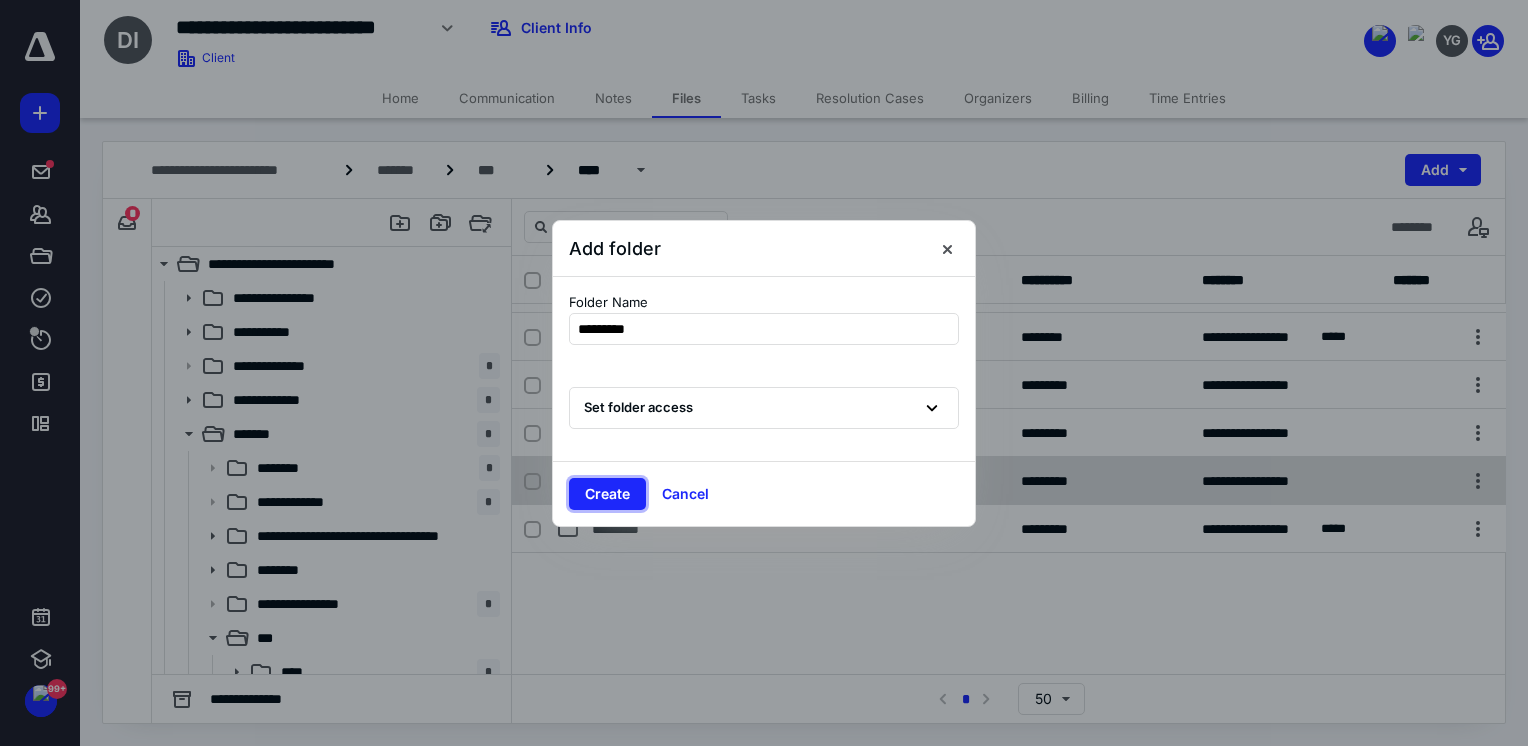 click on "Create" at bounding box center (607, 494) 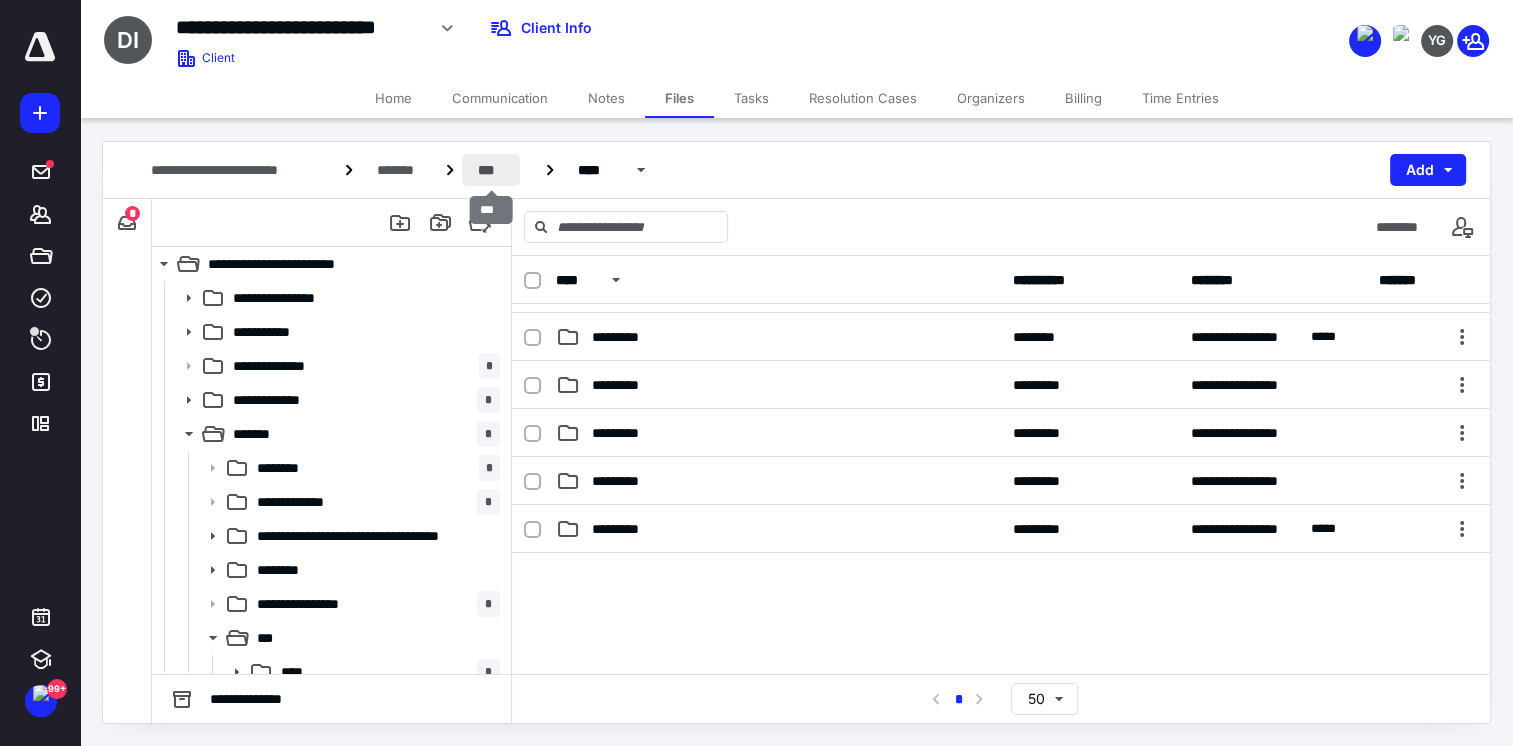 click on "***" at bounding box center (491, 170) 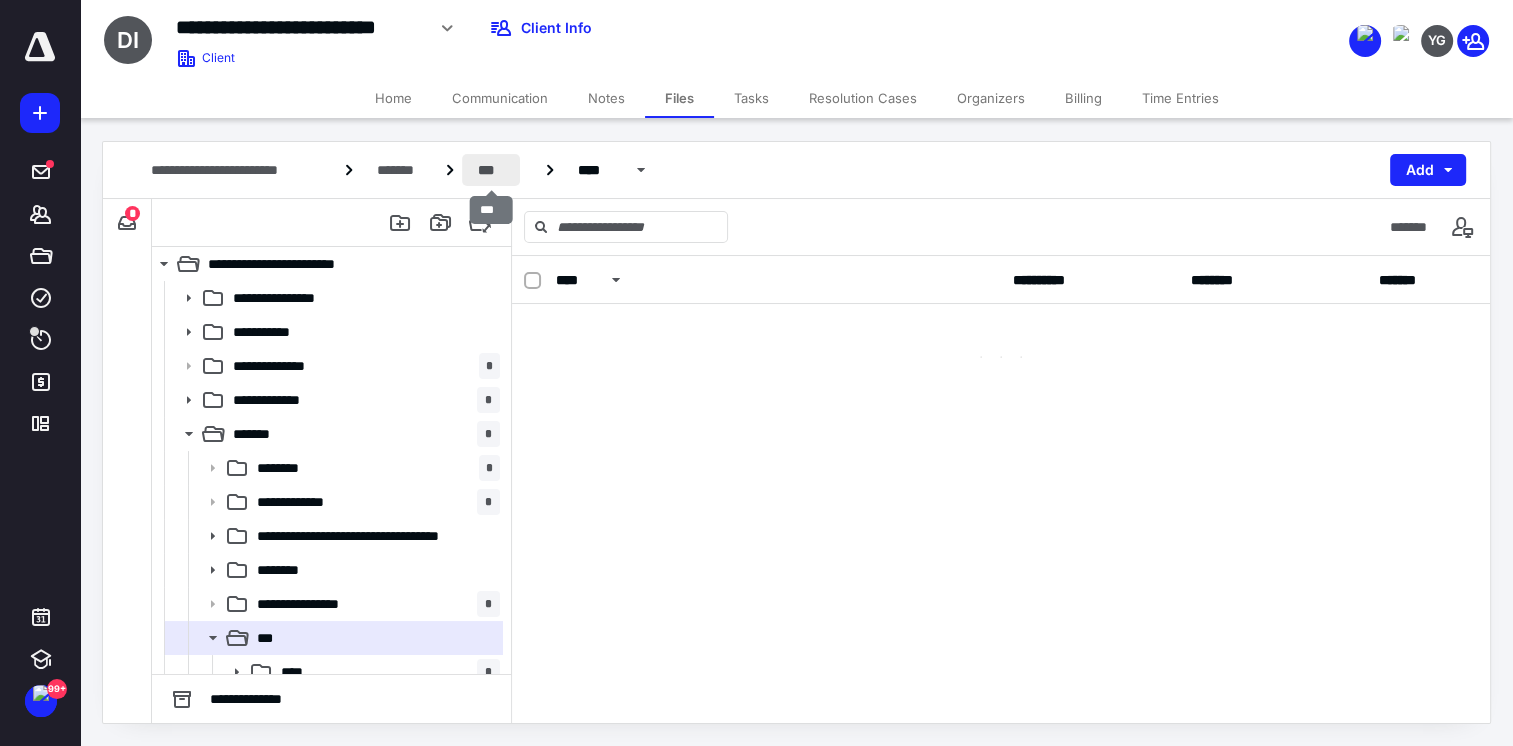 scroll, scrollTop: 0, scrollLeft: 0, axis: both 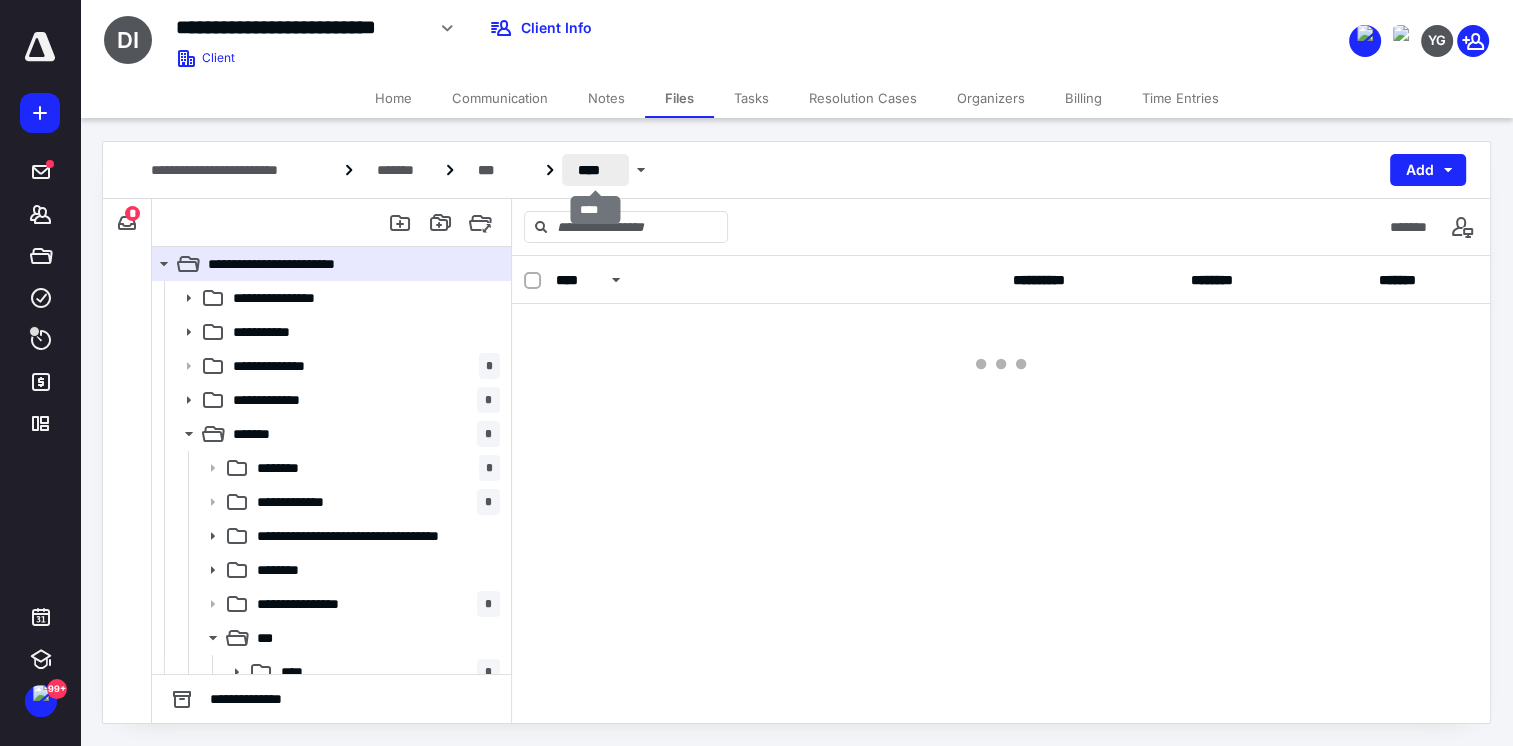click on "****" at bounding box center (595, 170) 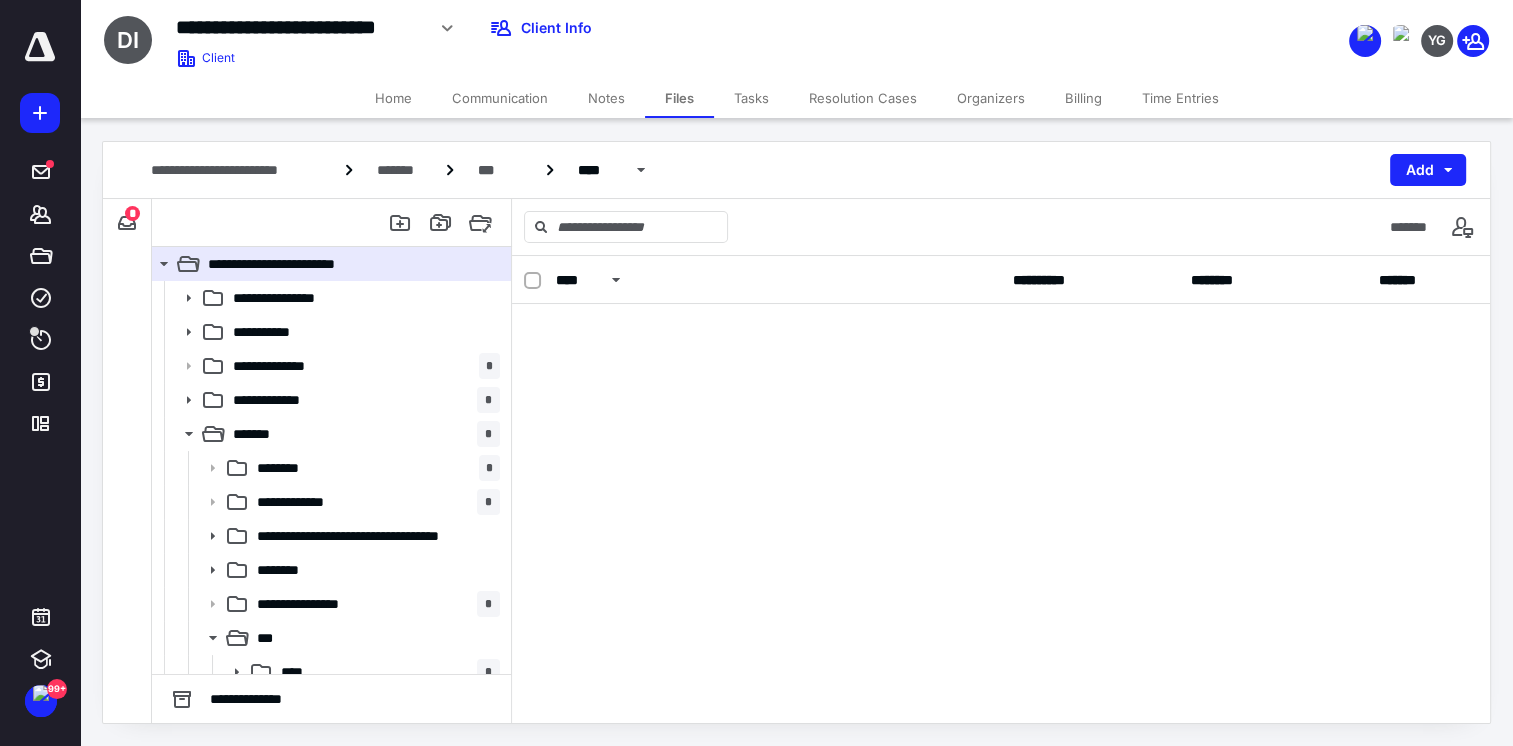 click on "***" at bounding box center [491, 170] 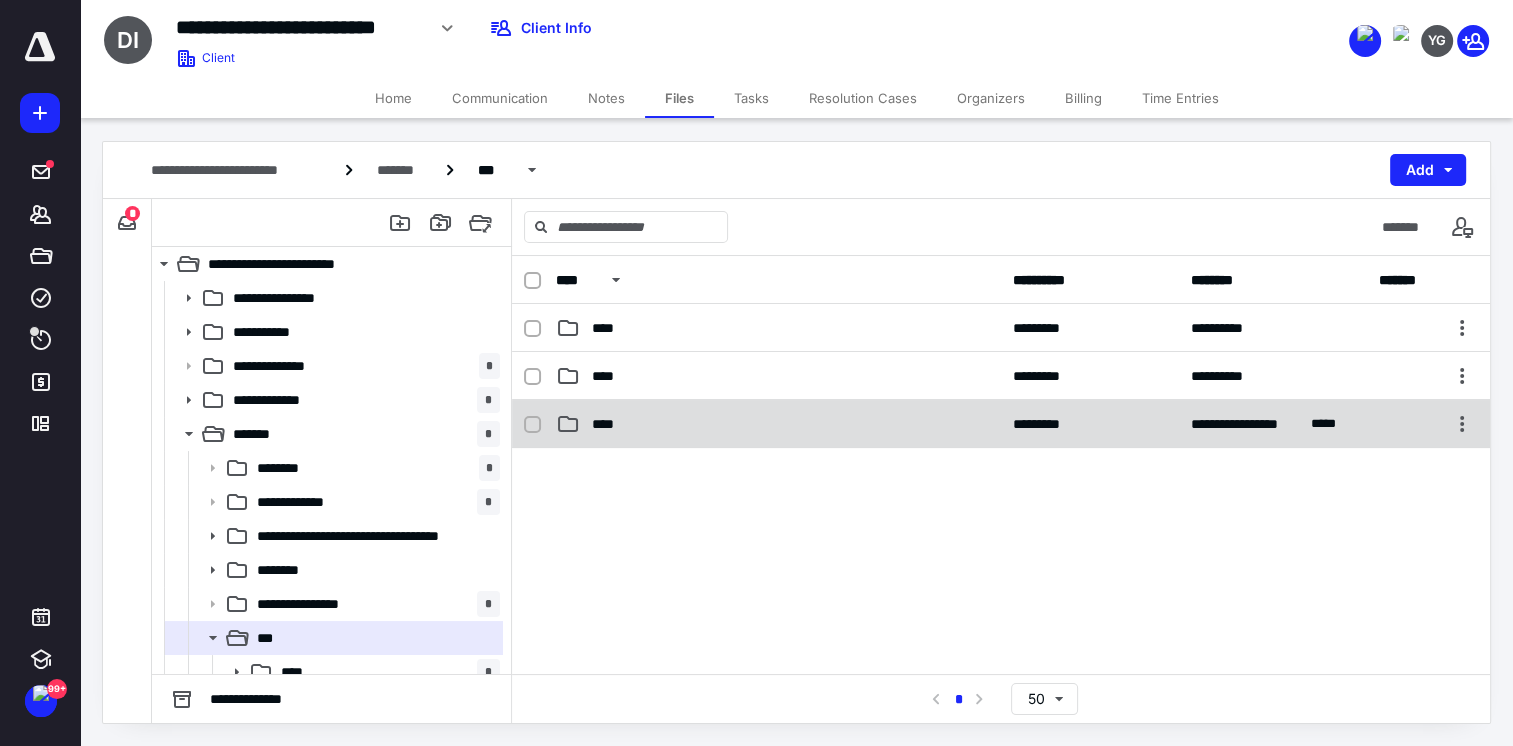click on "****" at bounding box center [778, 424] 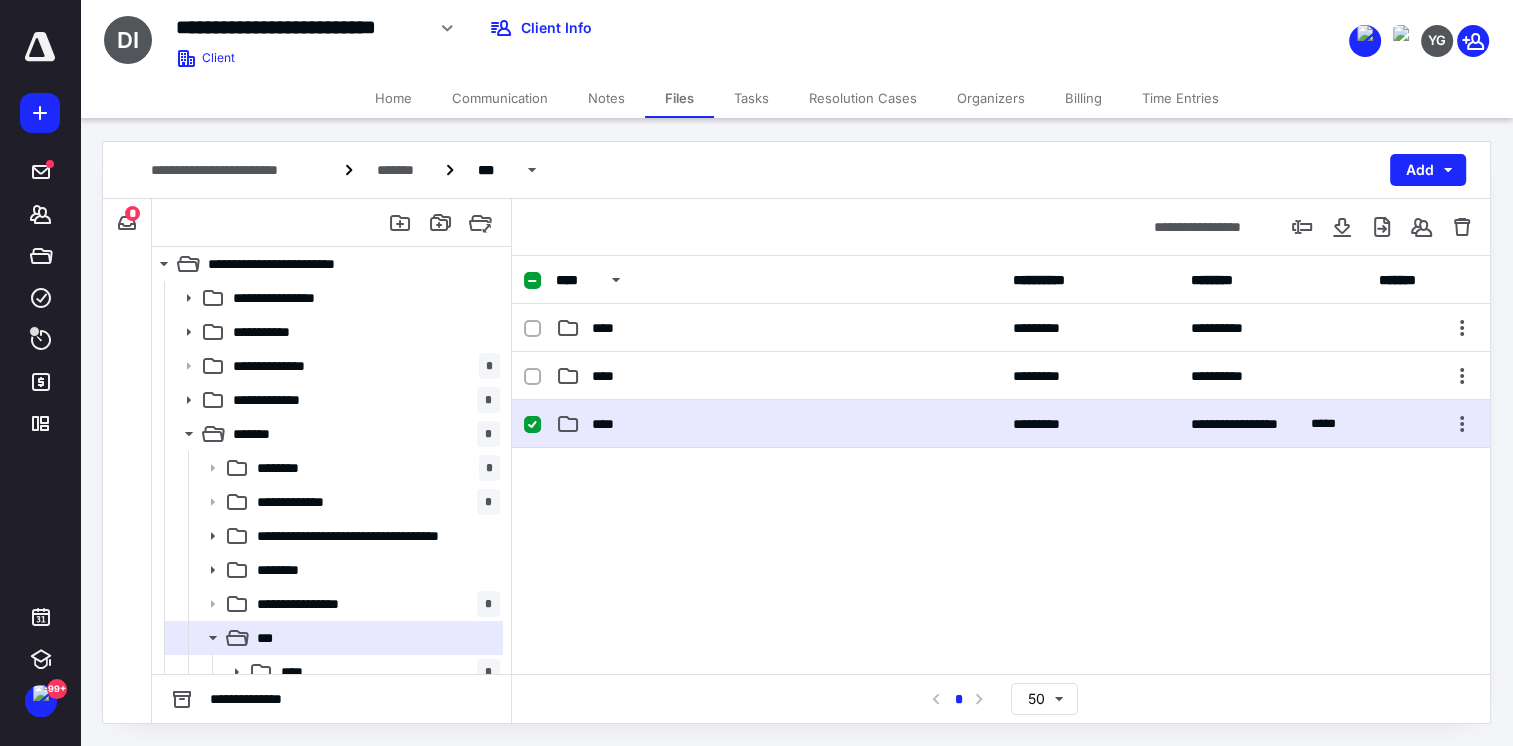 click on "****" at bounding box center (778, 424) 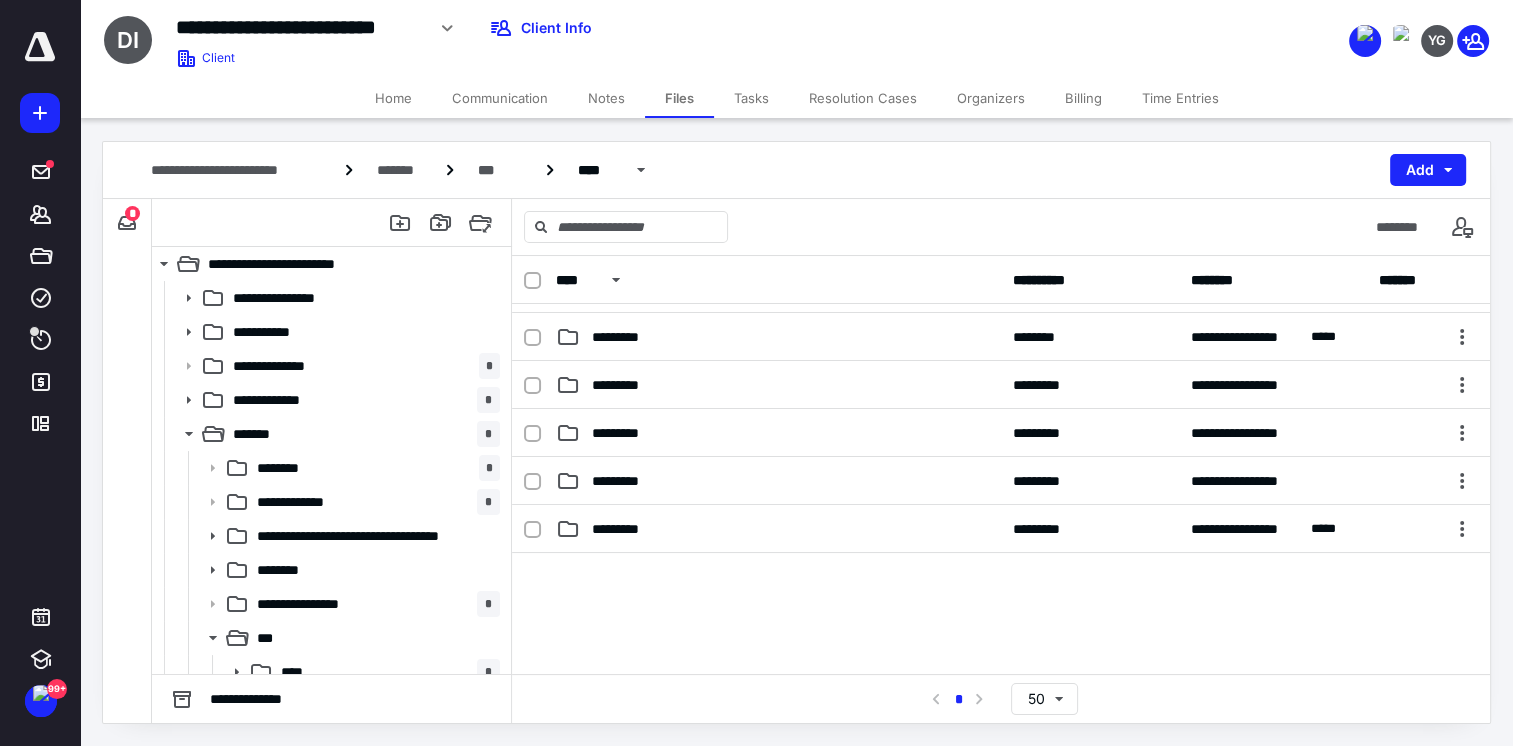 scroll, scrollTop: 420, scrollLeft: 0, axis: vertical 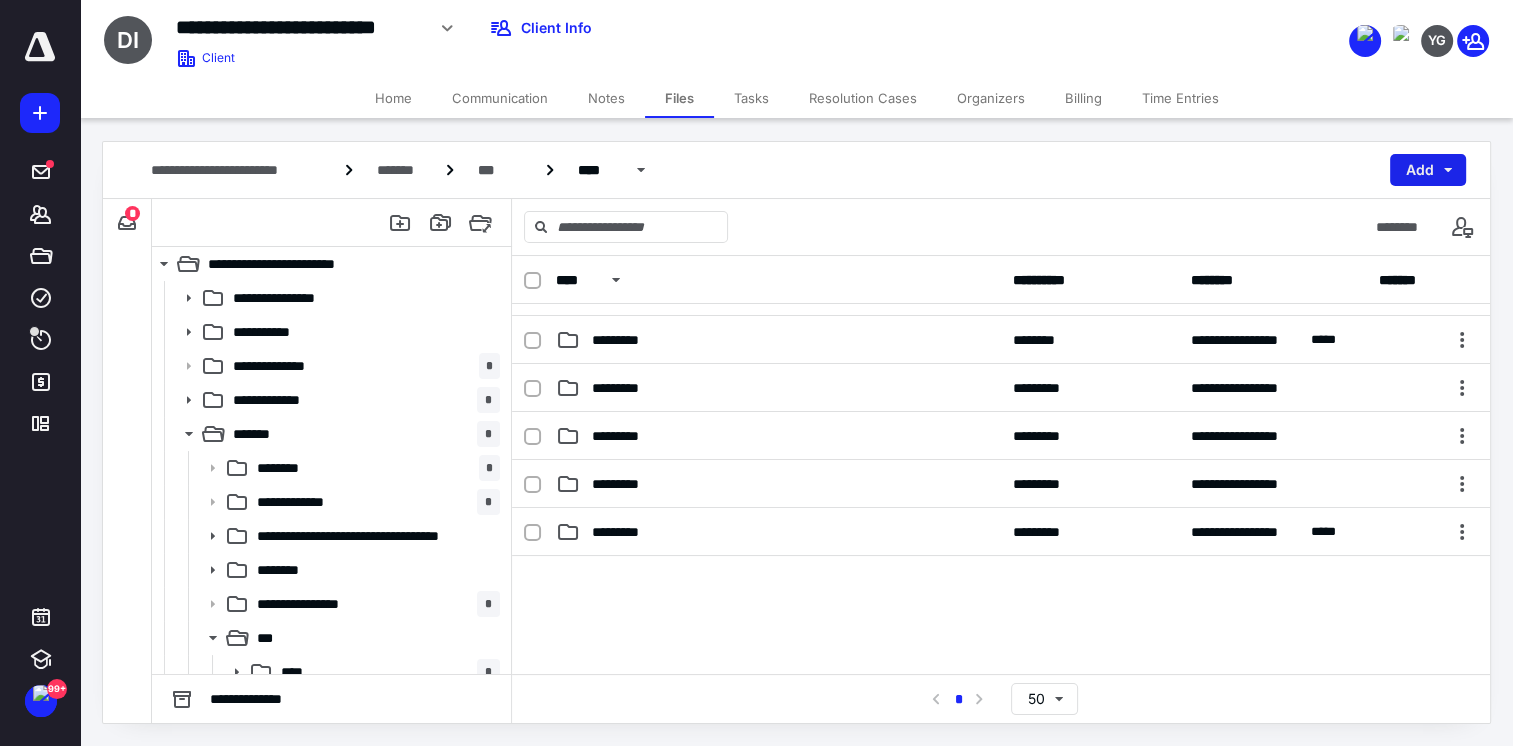click on "Add" at bounding box center (1428, 170) 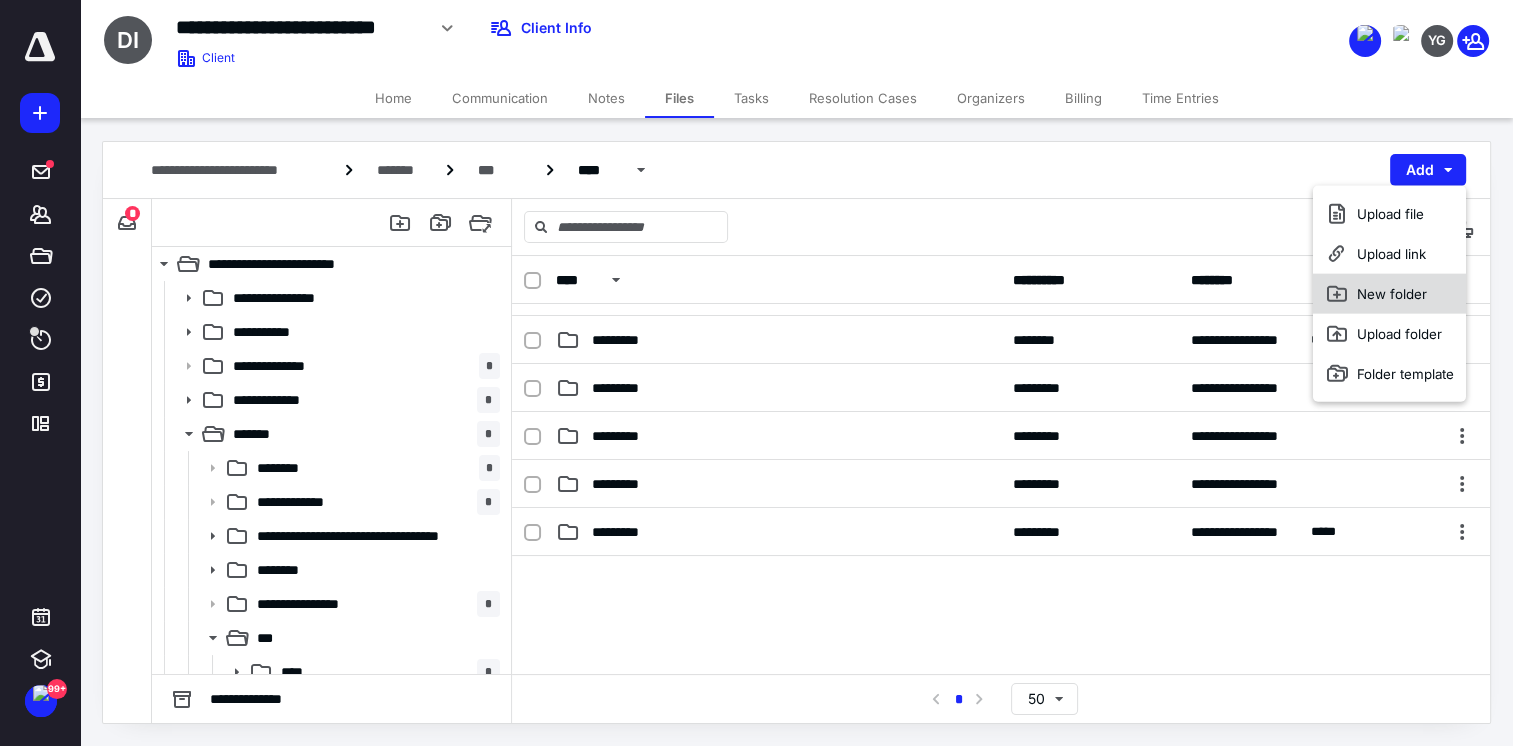 click on "New folder" at bounding box center [1389, 294] 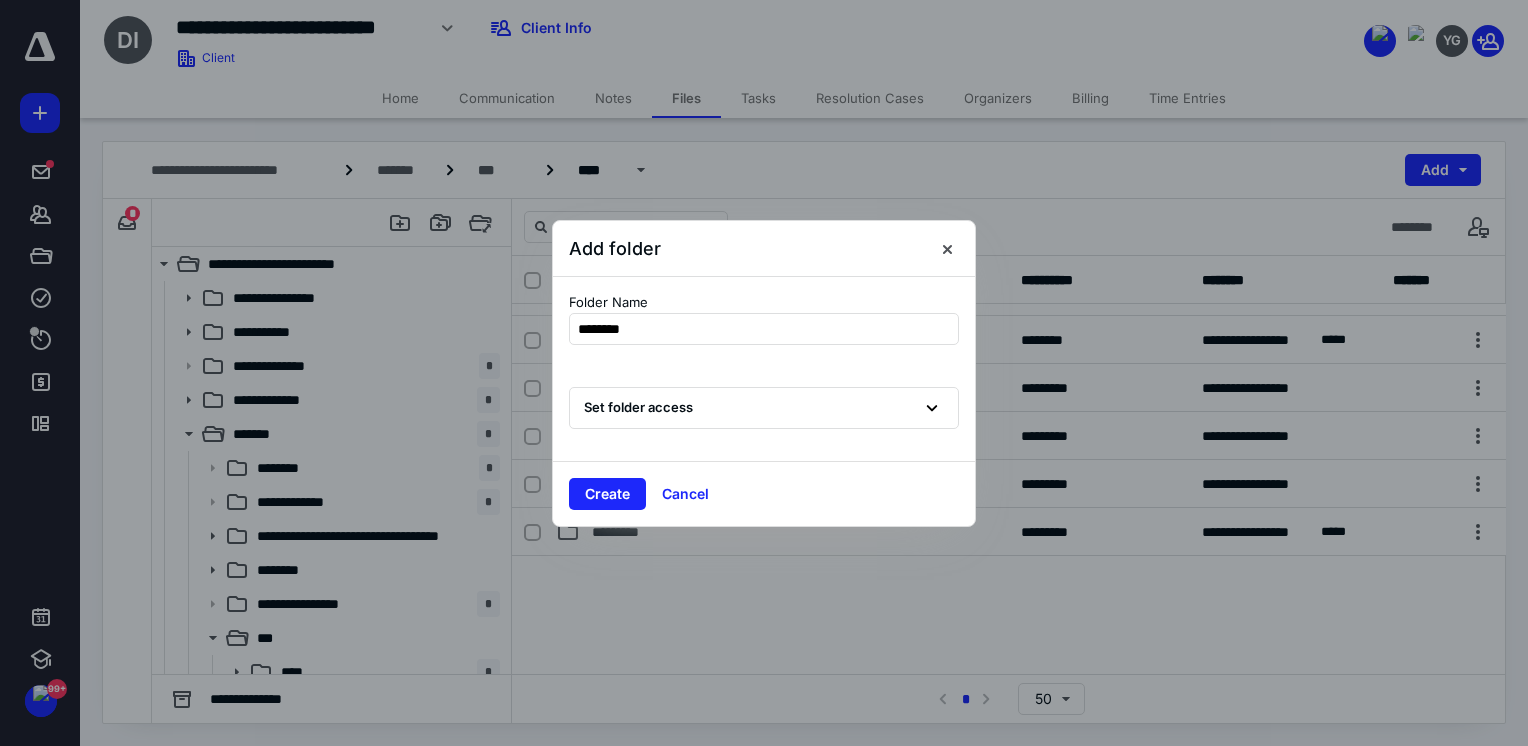 type on "*********" 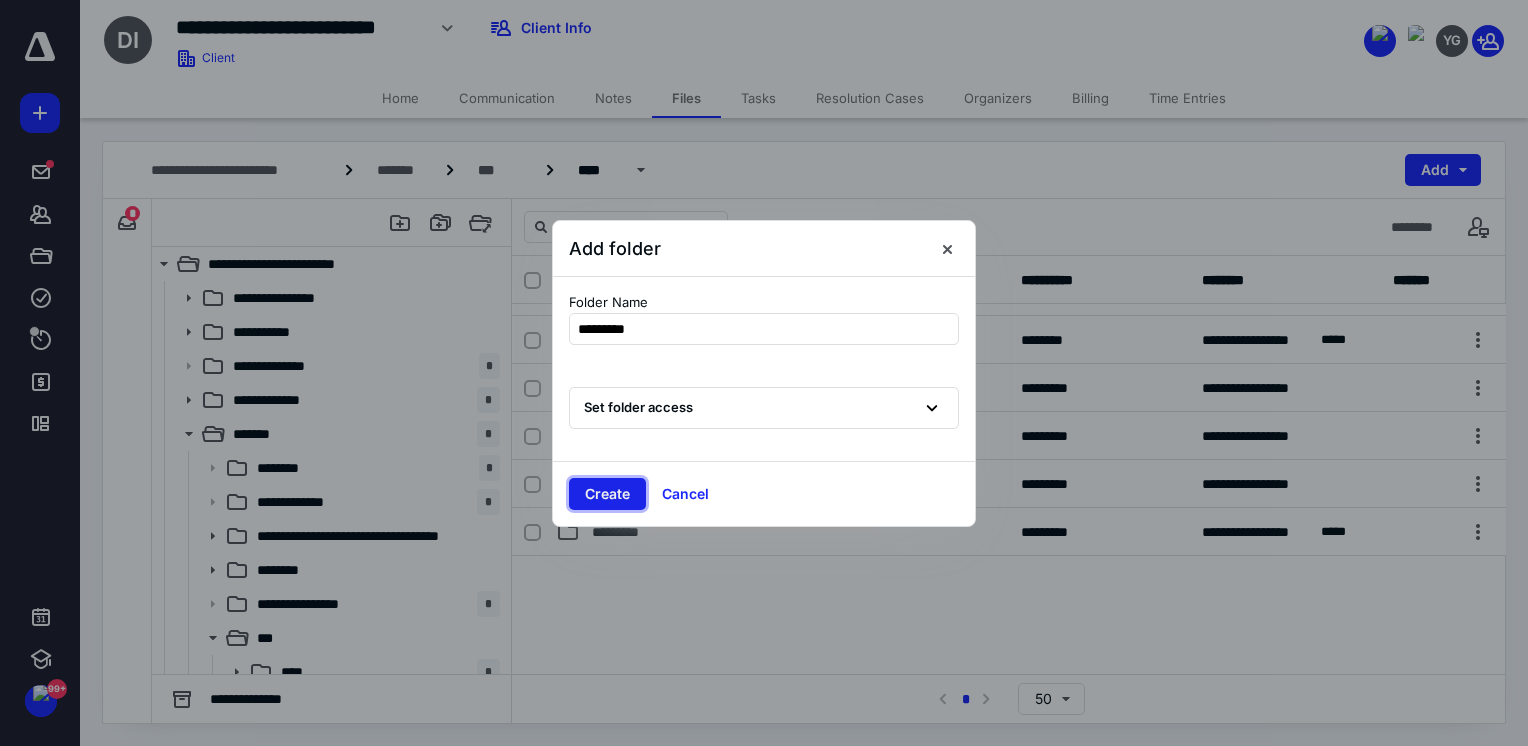 click on "Create" at bounding box center (607, 494) 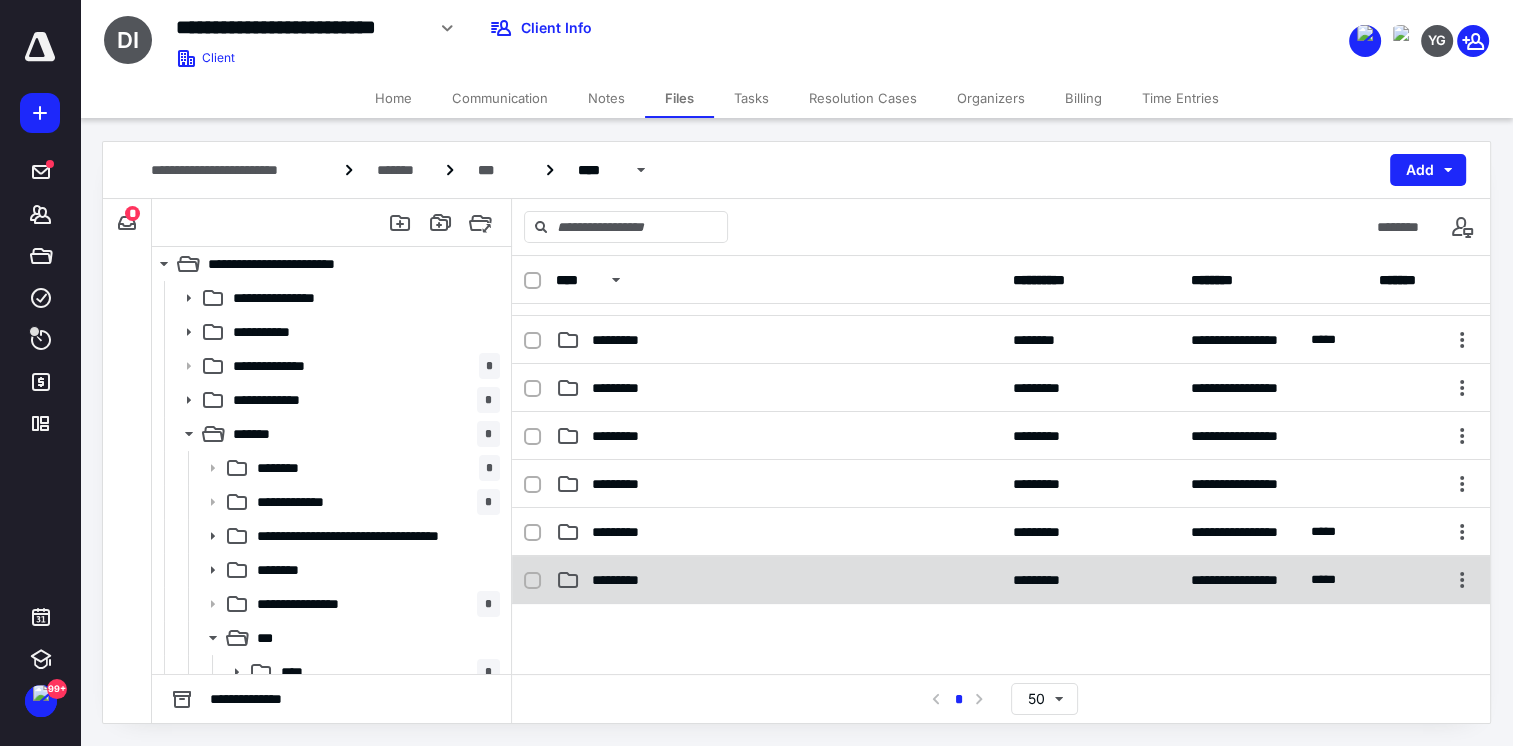 click on "*********" at bounding box center (778, 580) 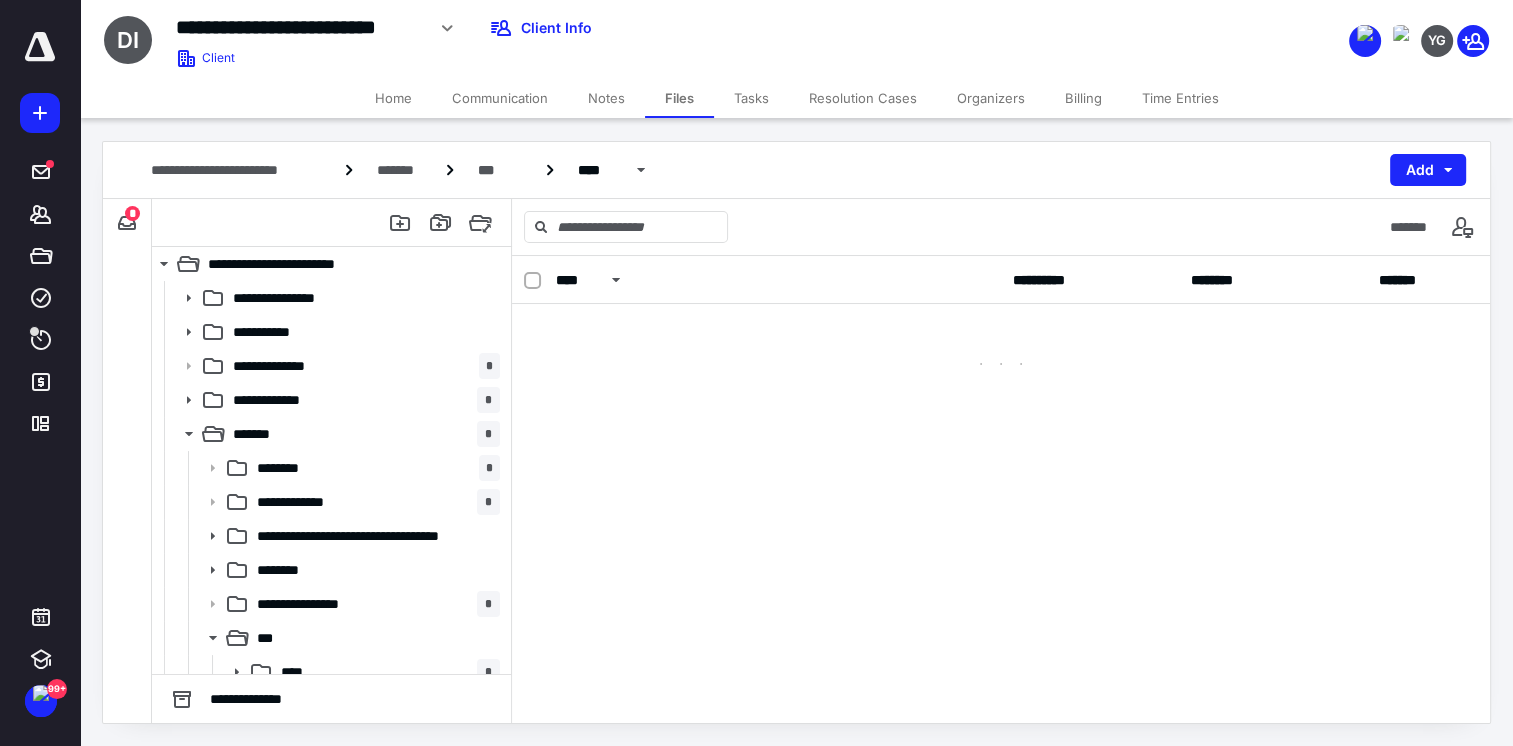 scroll, scrollTop: 0, scrollLeft: 0, axis: both 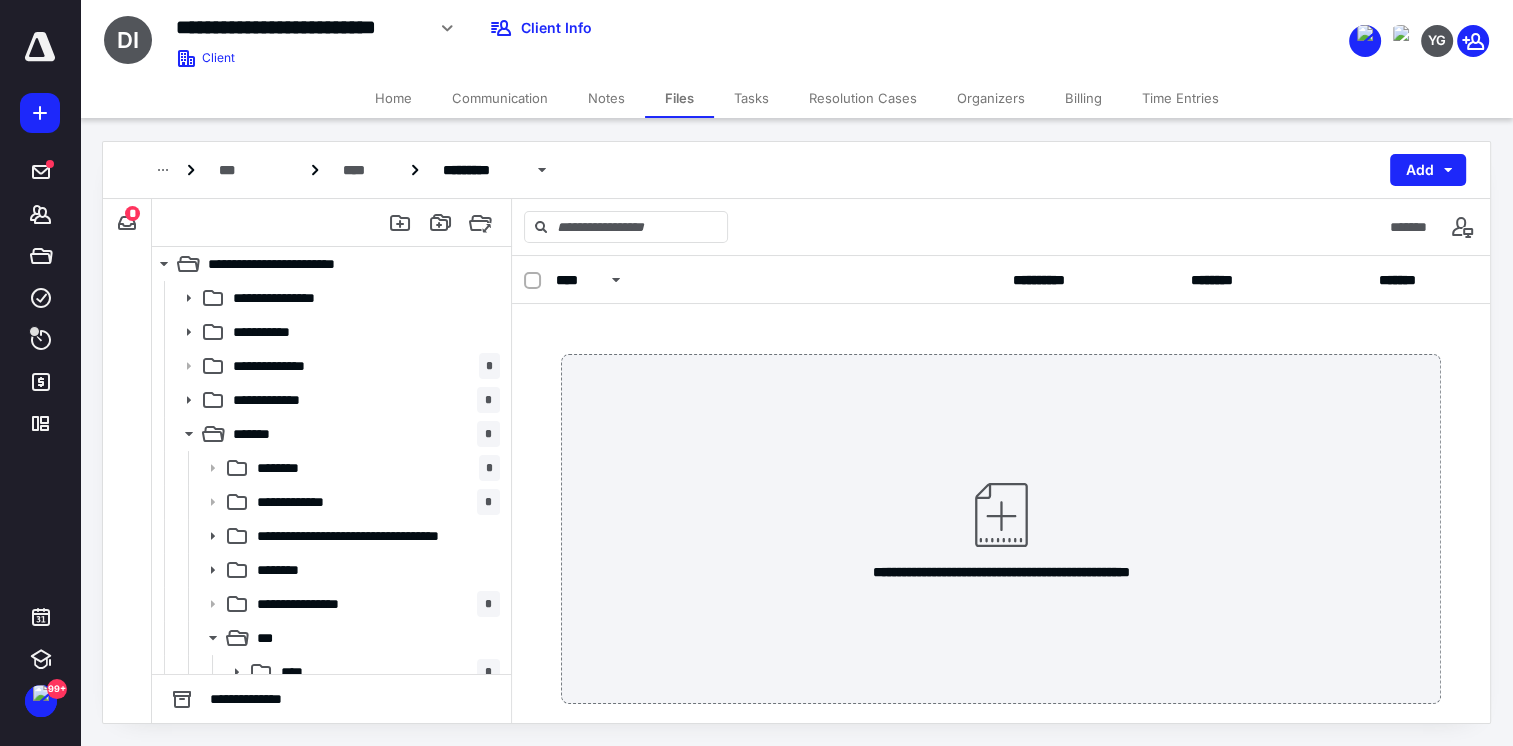 click at bounding box center [1001, 515] 